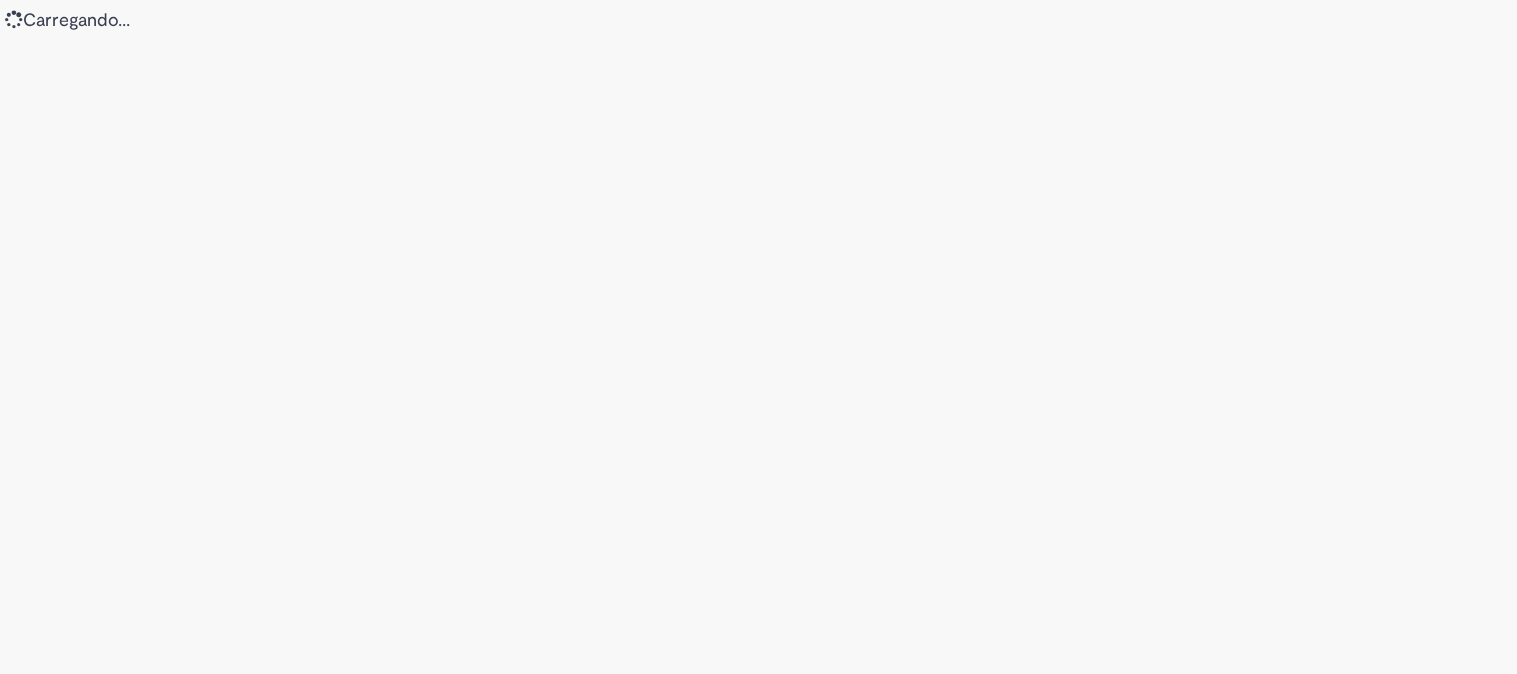 scroll, scrollTop: 0, scrollLeft: 0, axis: both 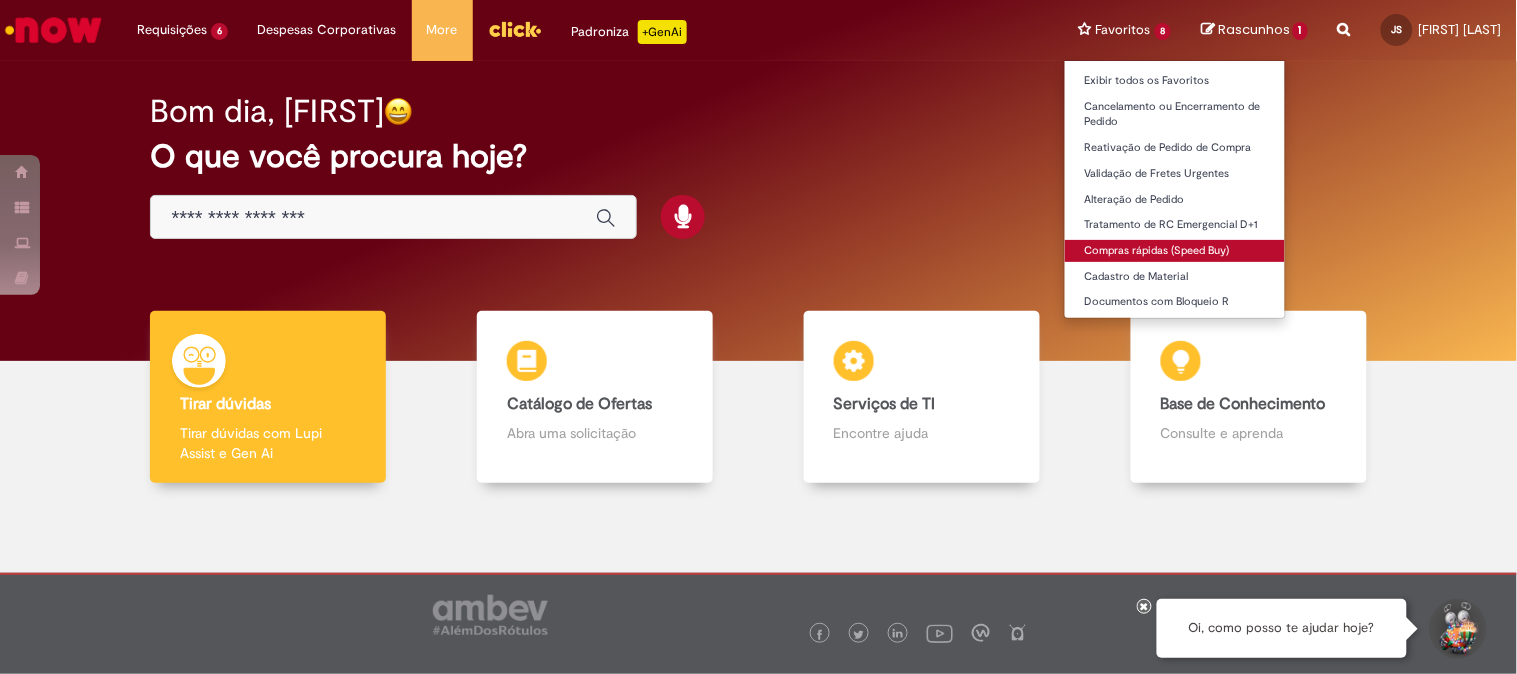 click on "Compras rápidas (Speed Buy)" at bounding box center [1175, 251] 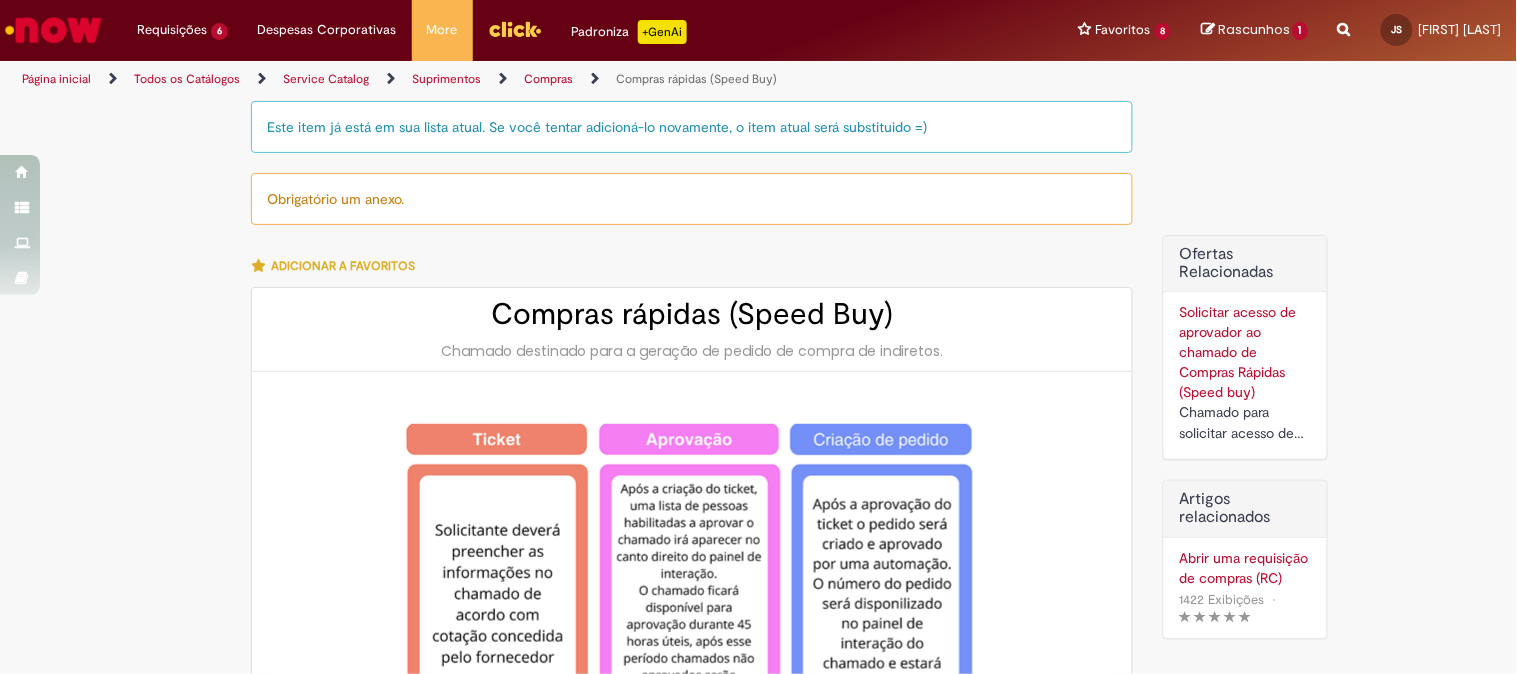 type on "********" 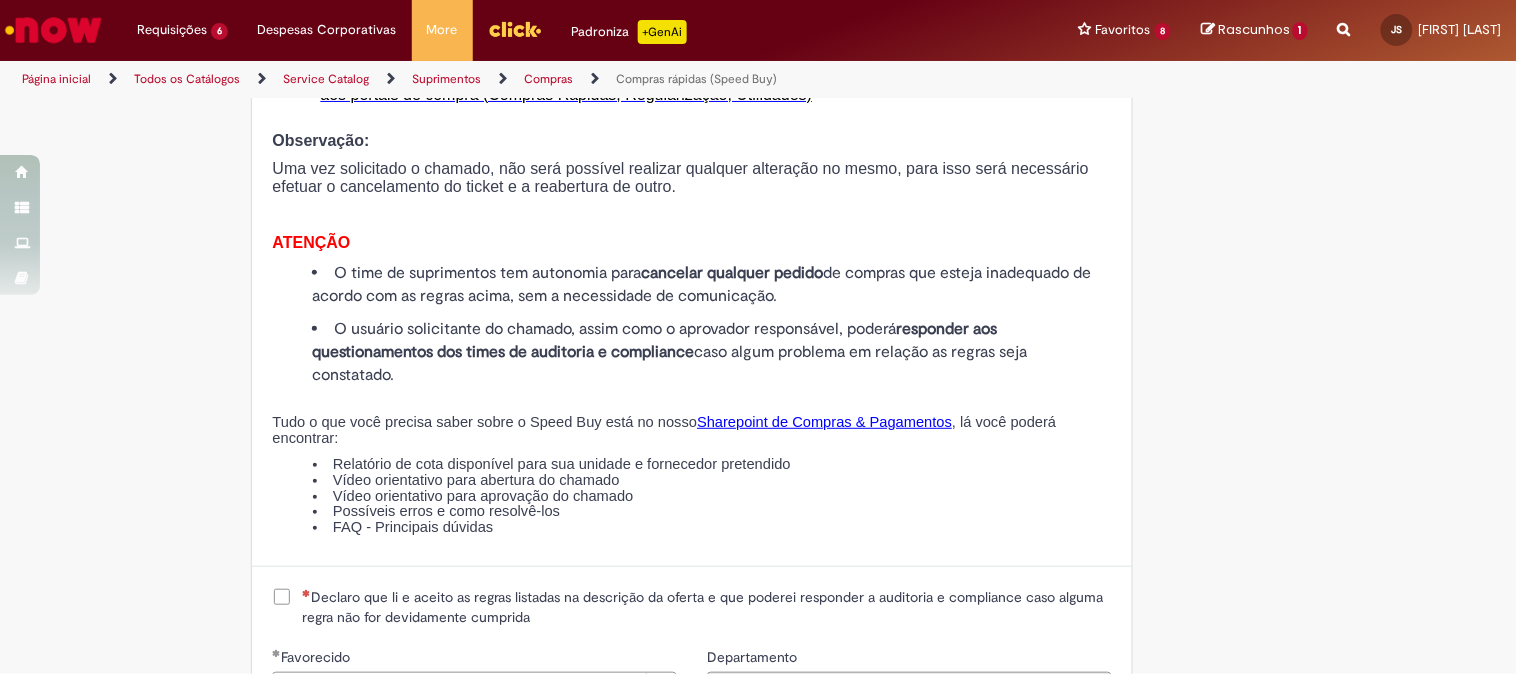 scroll, scrollTop: 2222, scrollLeft: 0, axis: vertical 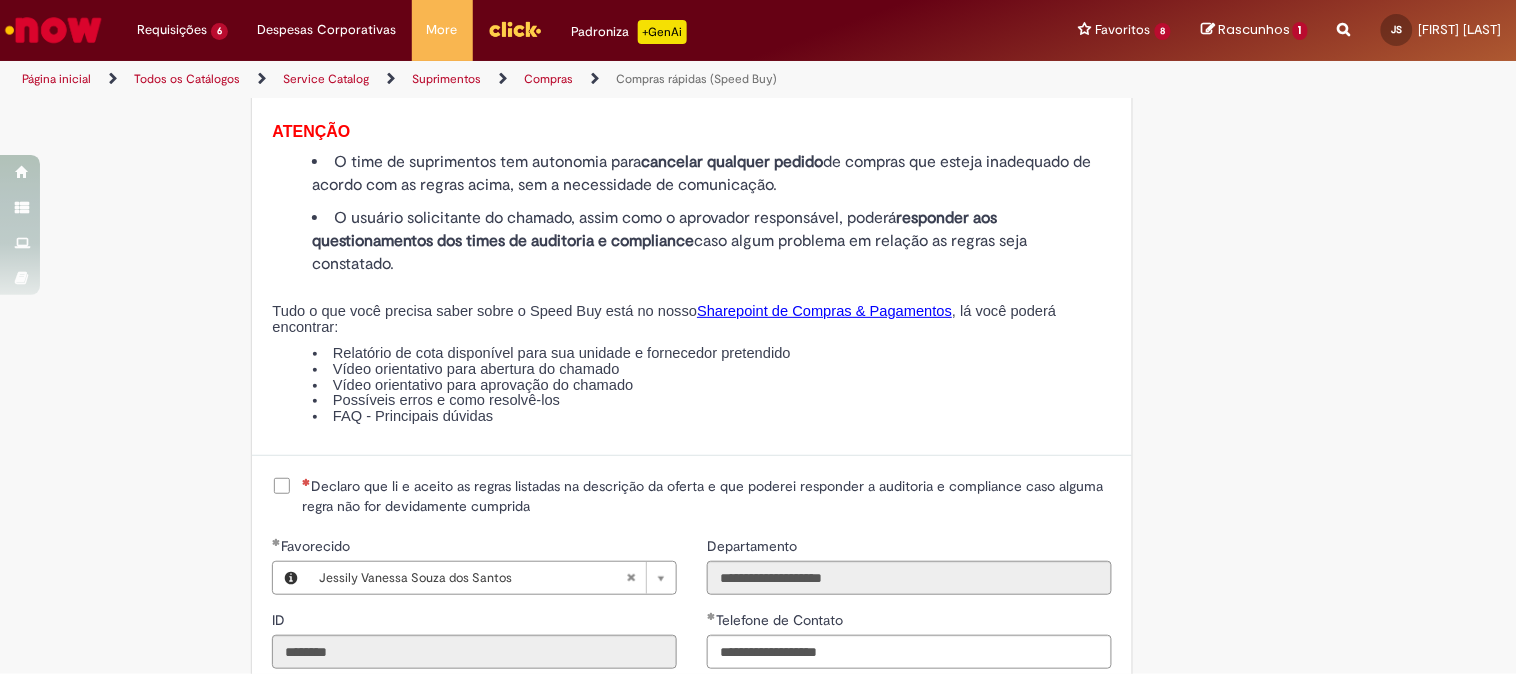 click at bounding box center (306, 482) 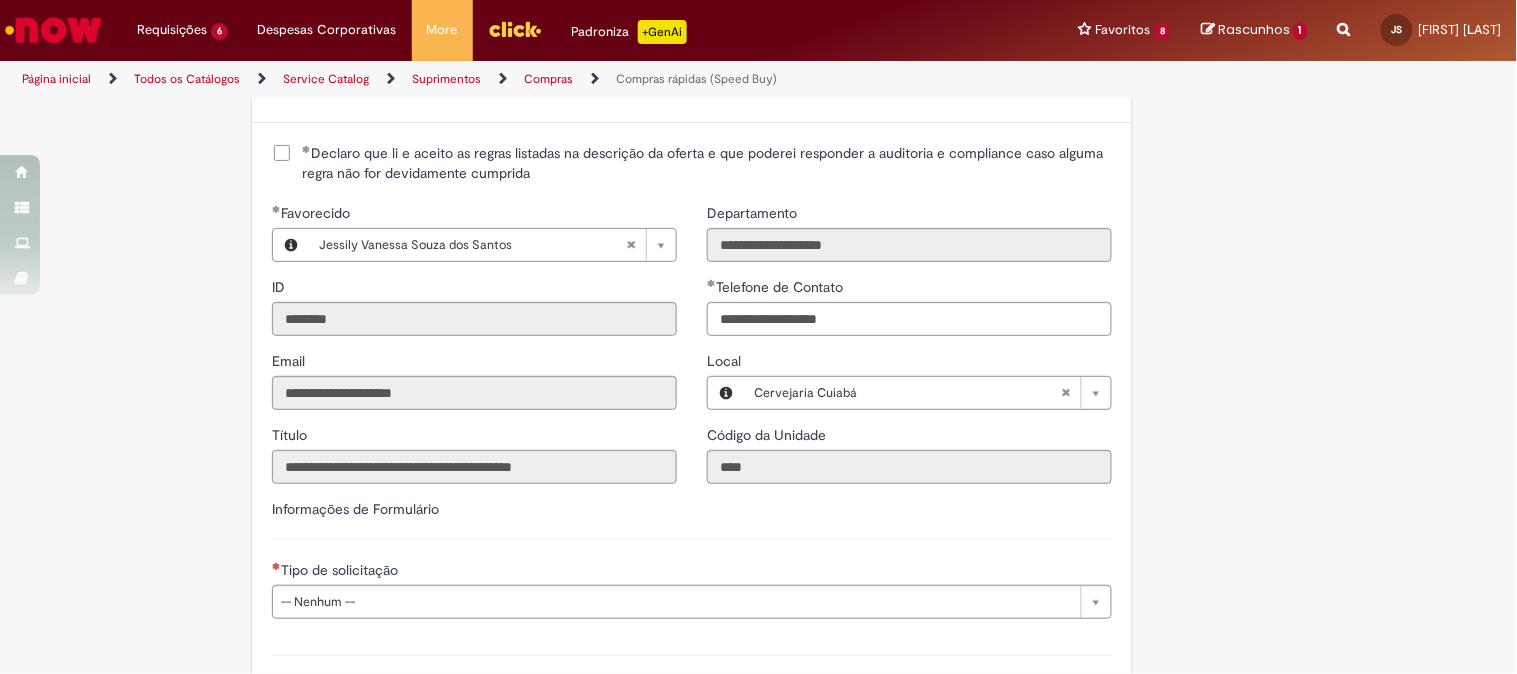scroll, scrollTop: 2777, scrollLeft: 0, axis: vertical 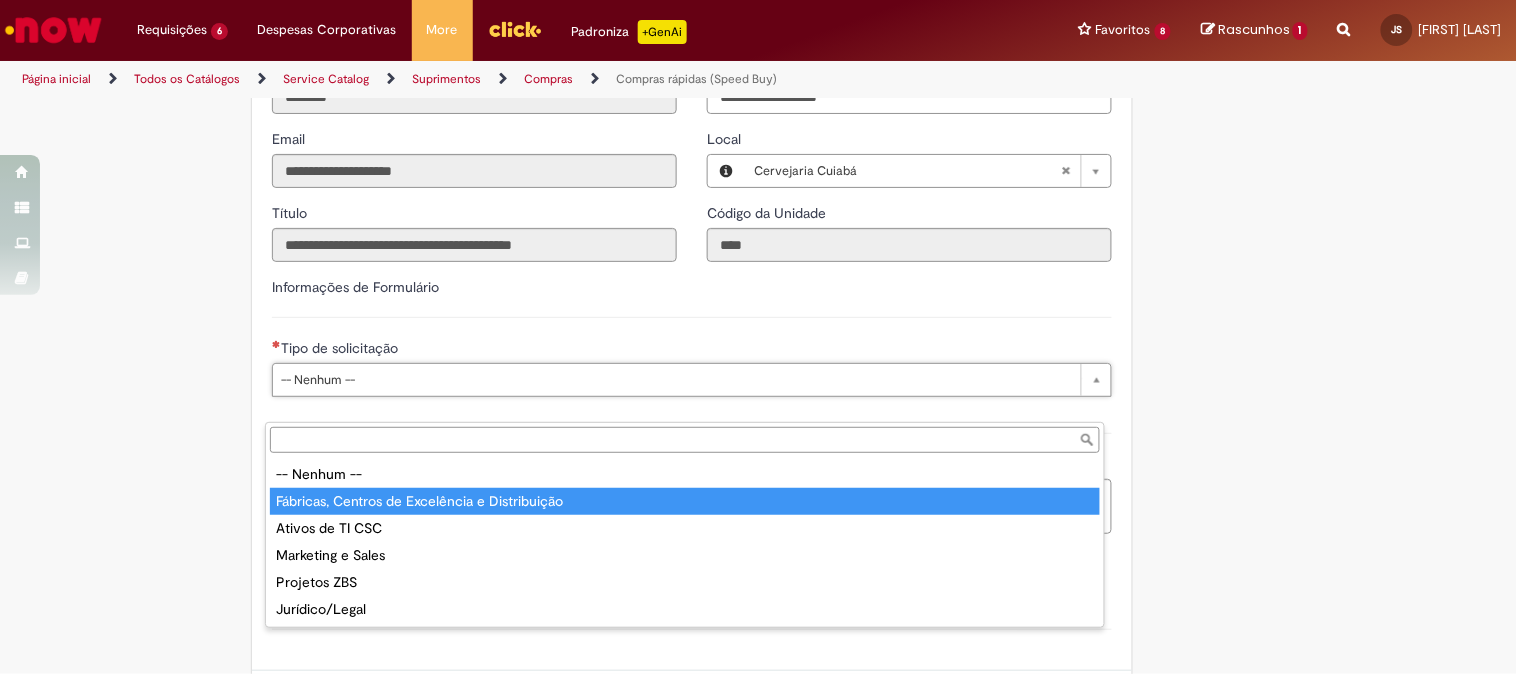 type on "**********" 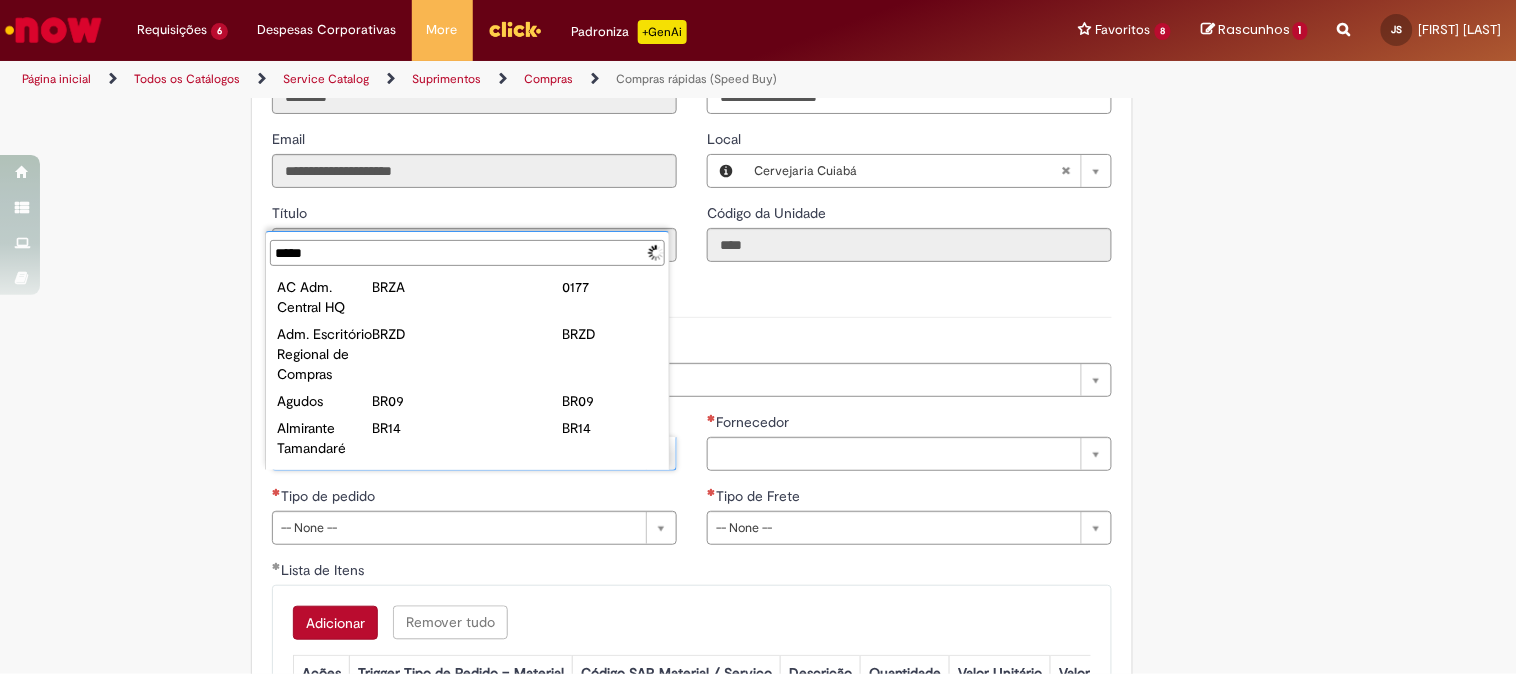 type on "******" 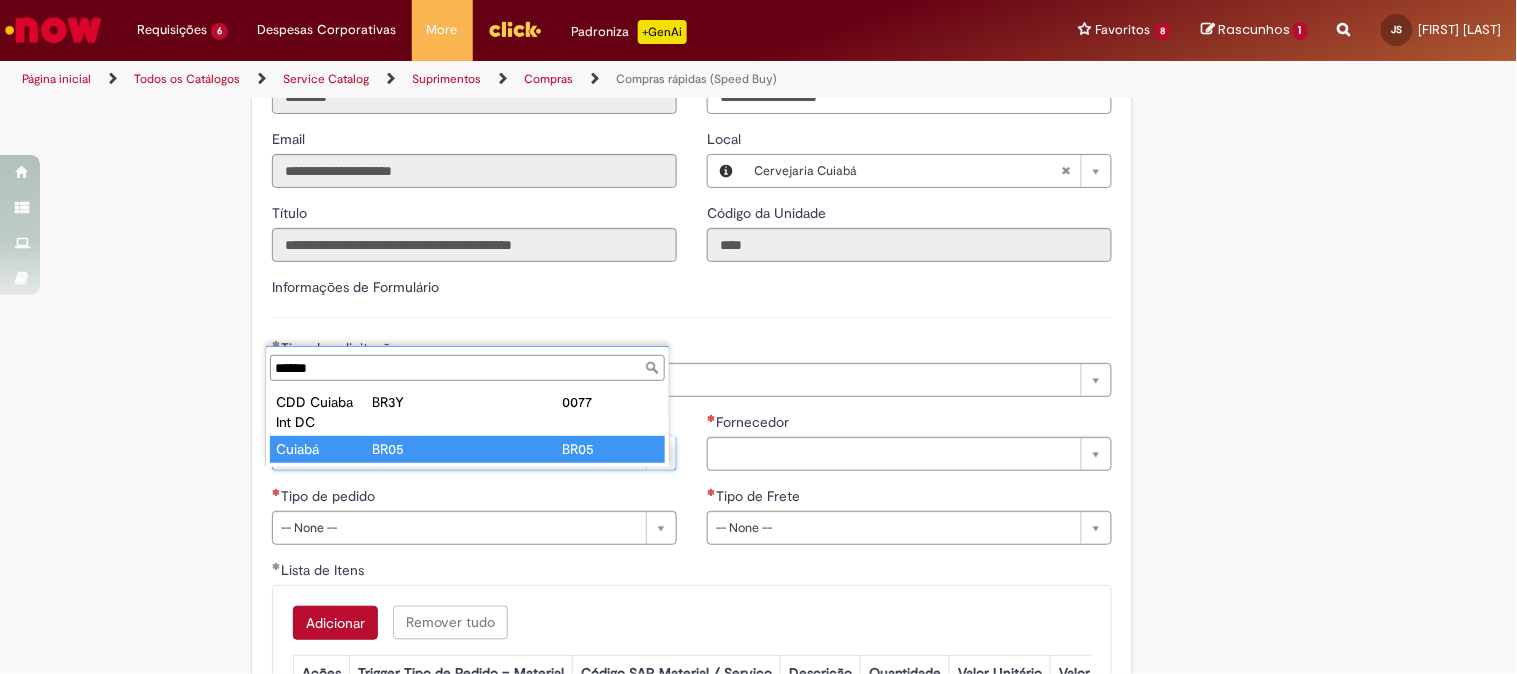 click on "Planta" at bounding box center (474, 424) 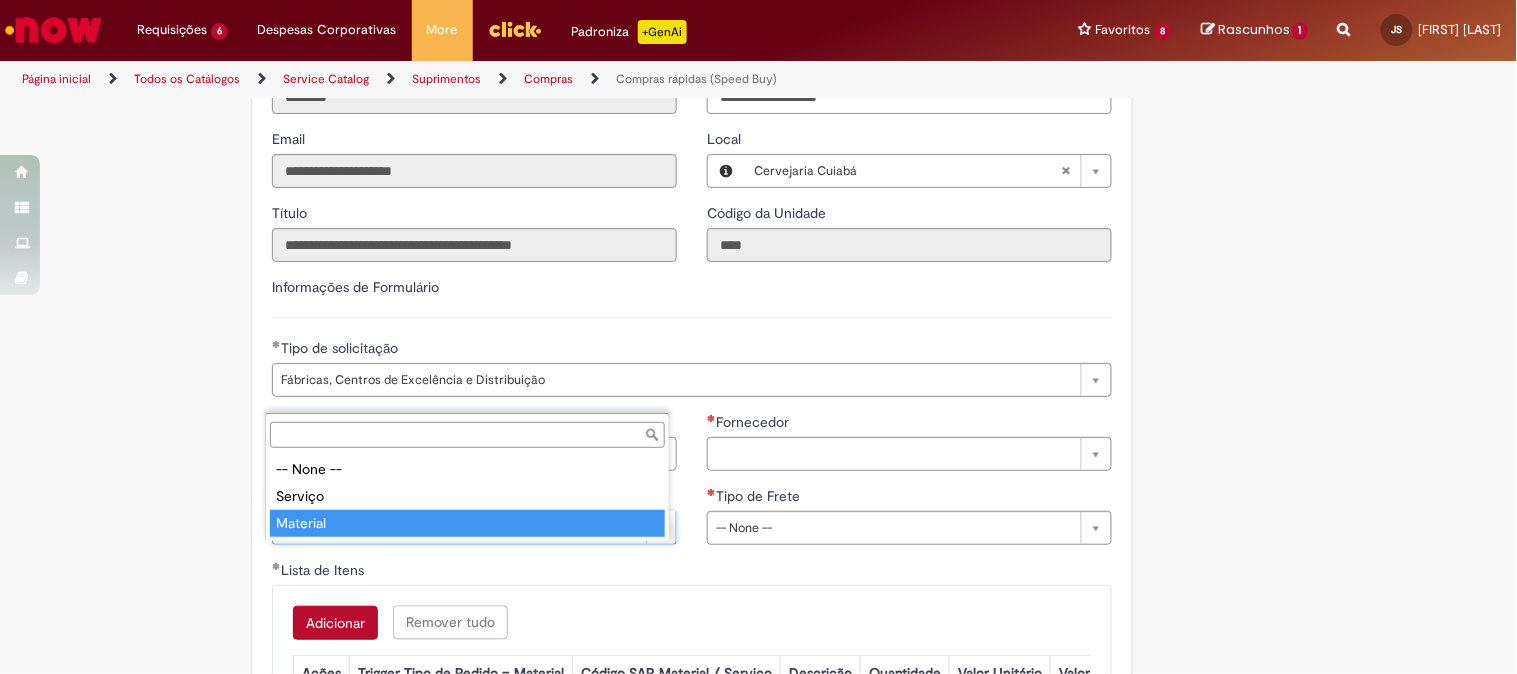 type on "********" 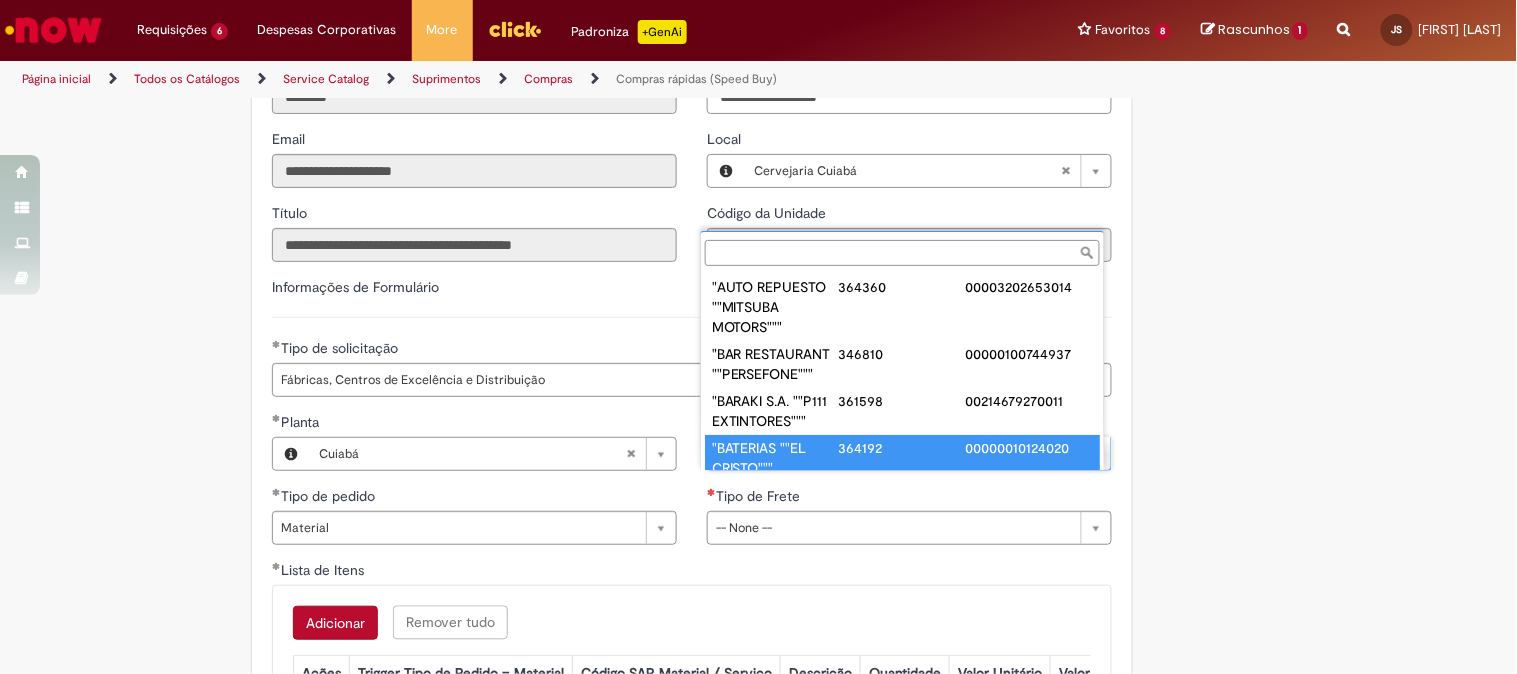 scroll, scrollTop: 7, scrollLeft: 0, axis: vertical 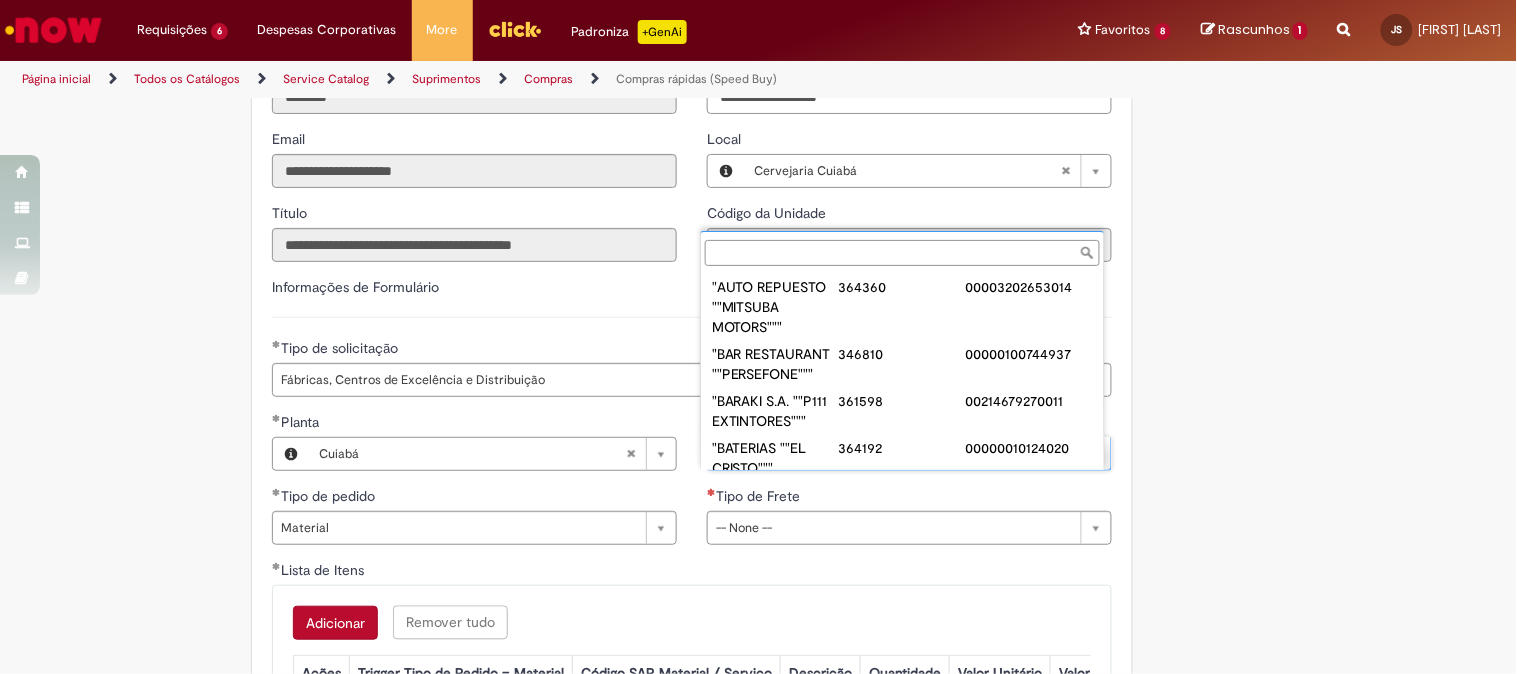 paste on "**********" 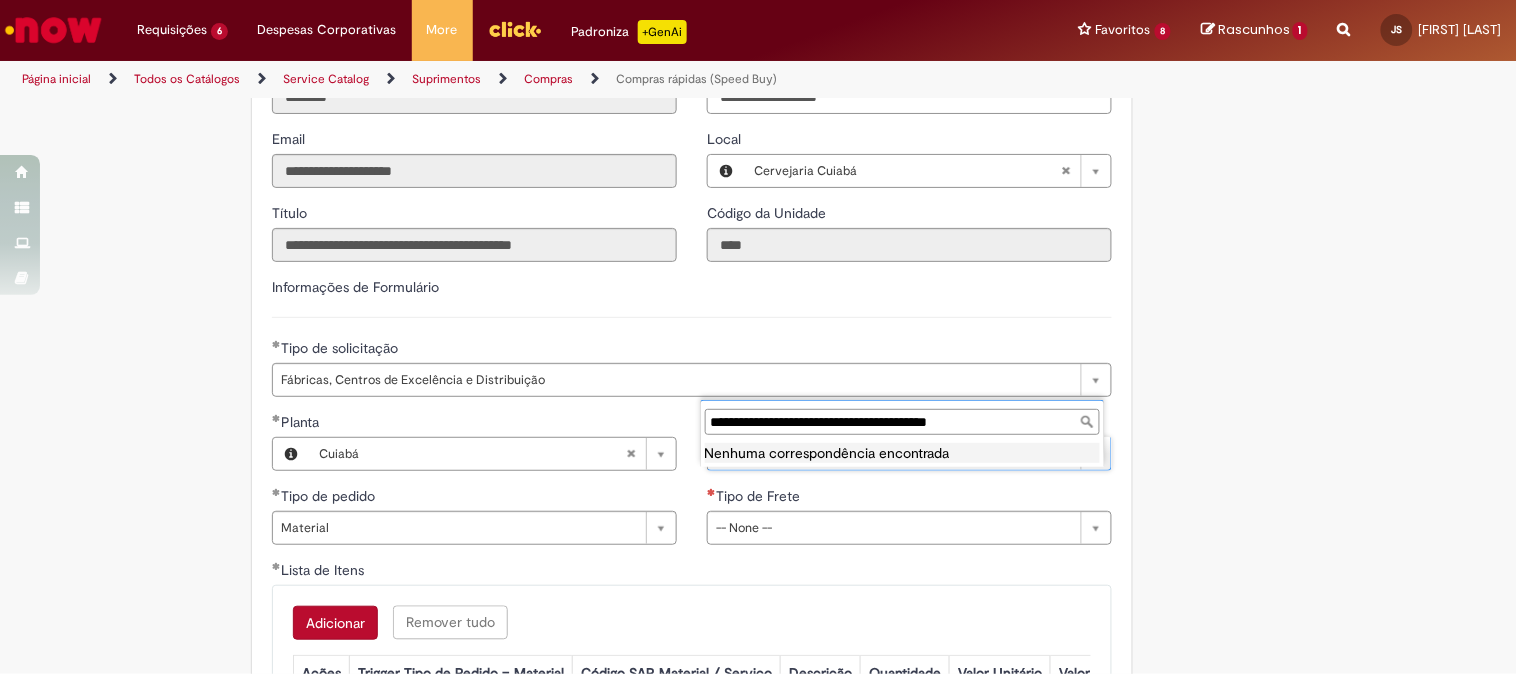 drag, startPoint x: 1027, startPoint y: 428, endPoint x: 660, endPoint y: 440, distance: 367.19614 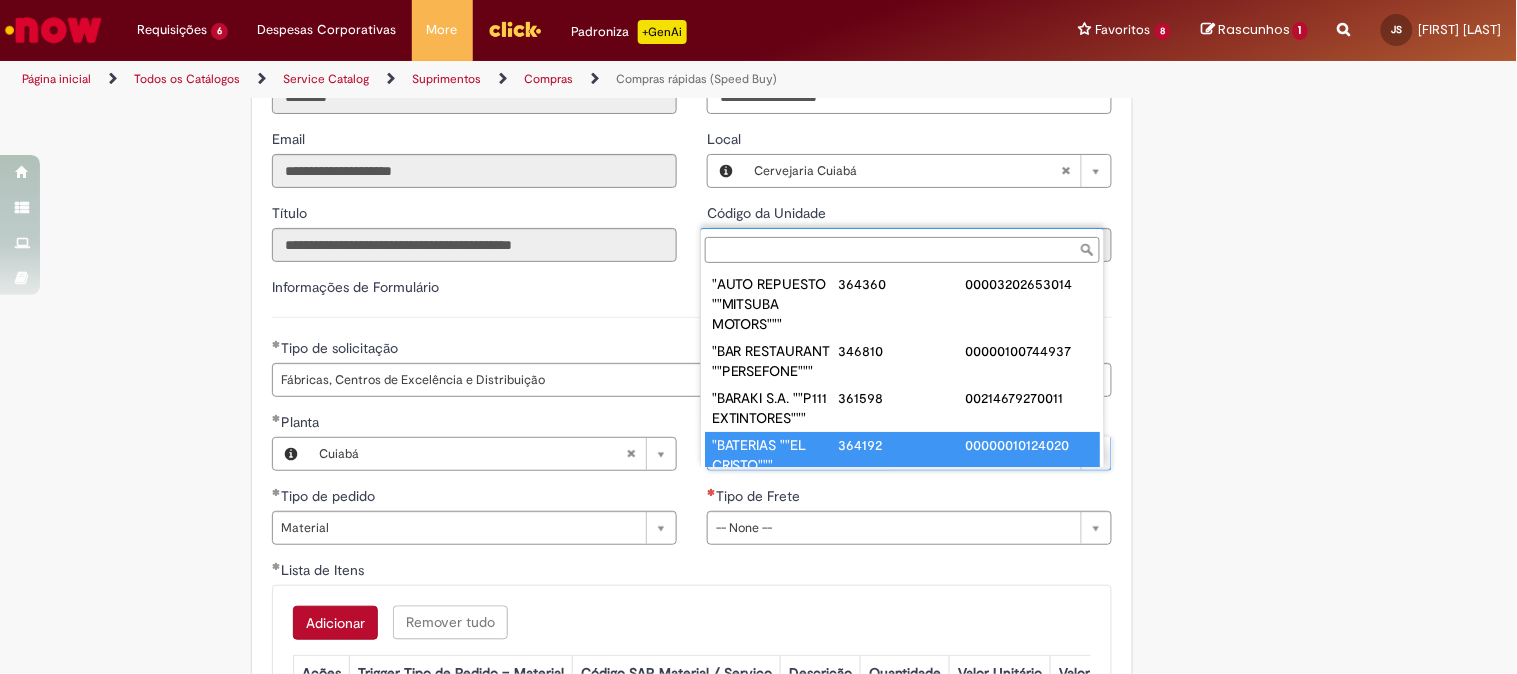 scroll, scrollTop: 7, scrollLeft: 0, axis: vertical 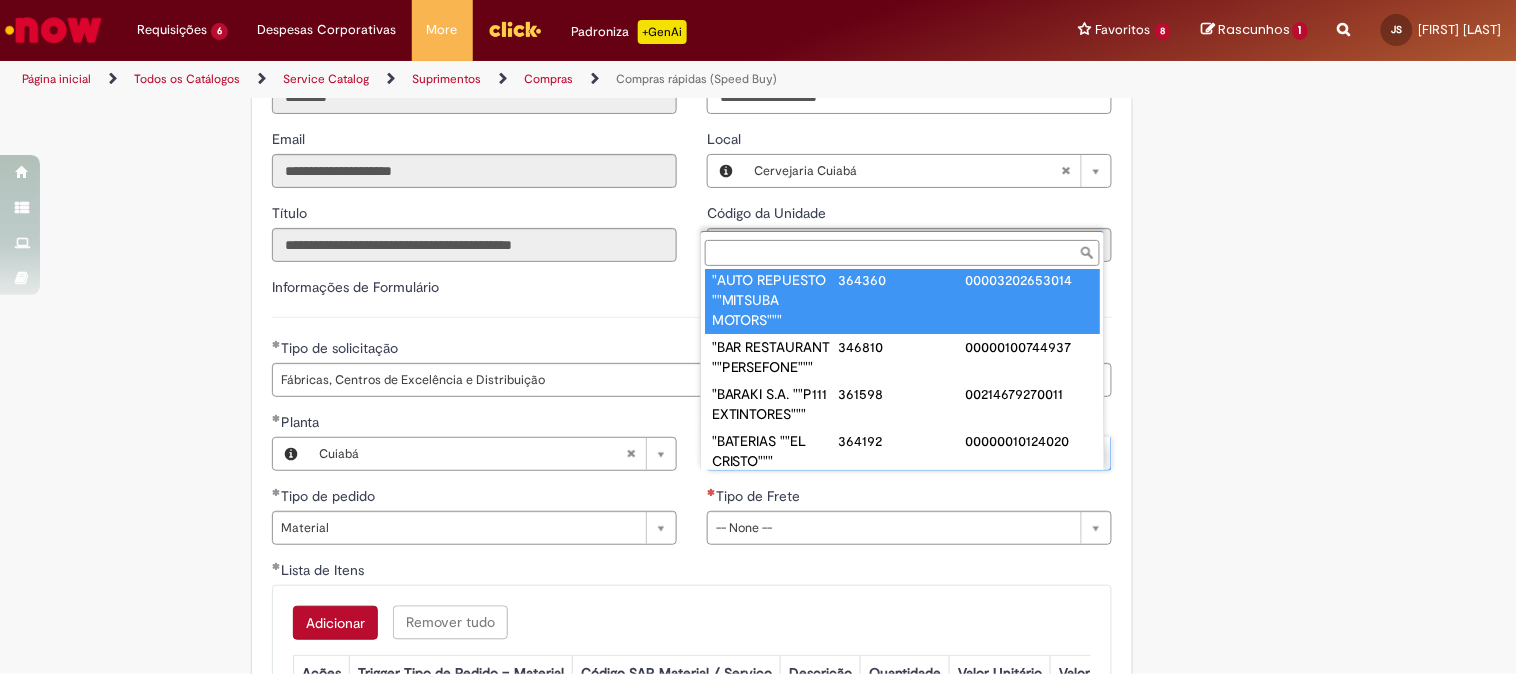paste on "**********" 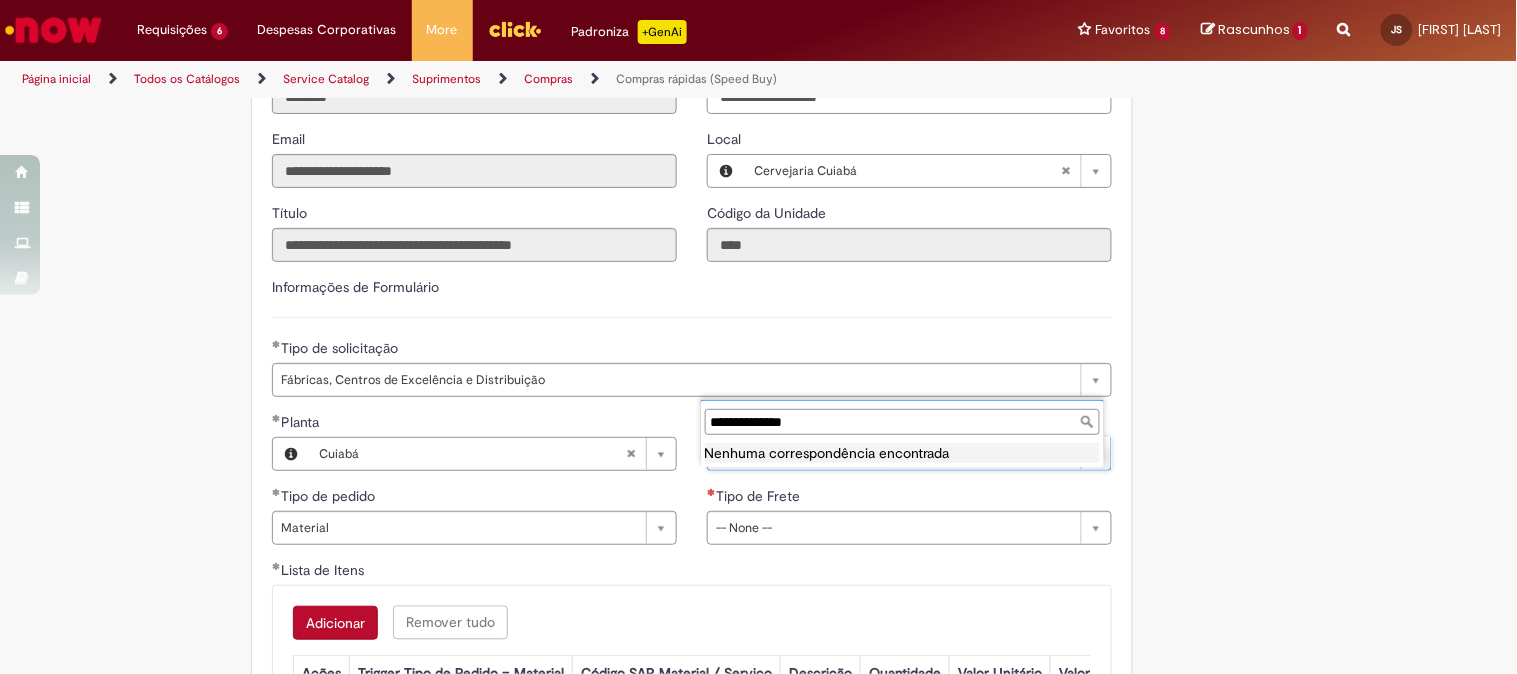 click on "**********" 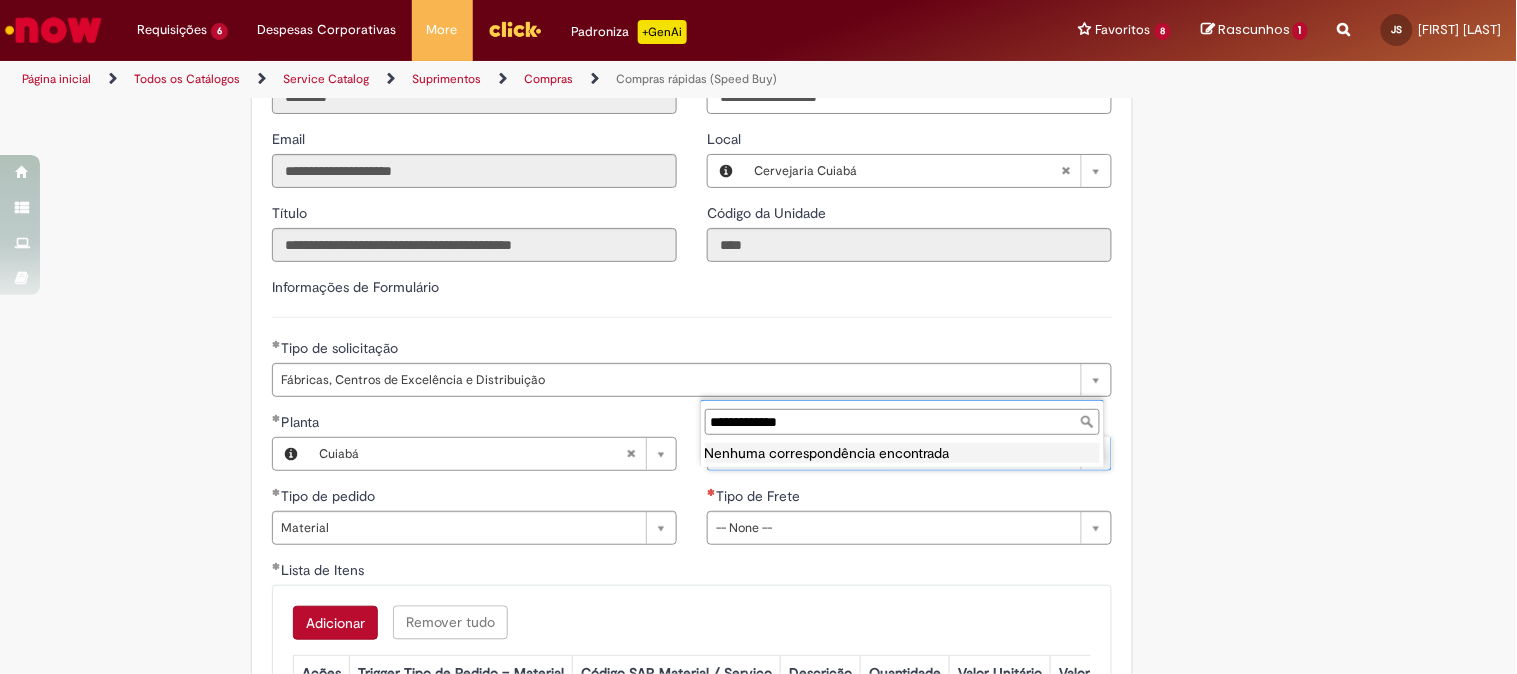 click on "**********" at bounding box center (902, 422) 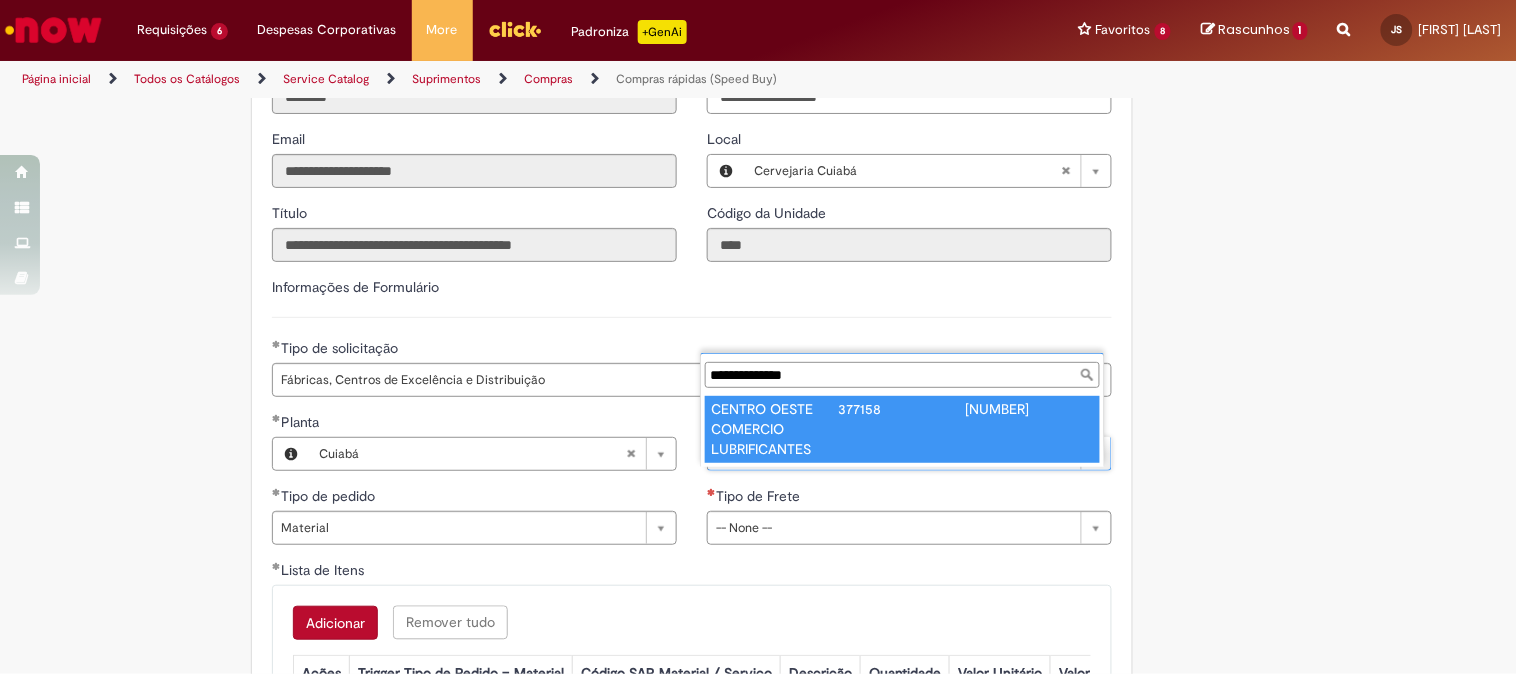 type on "**********" 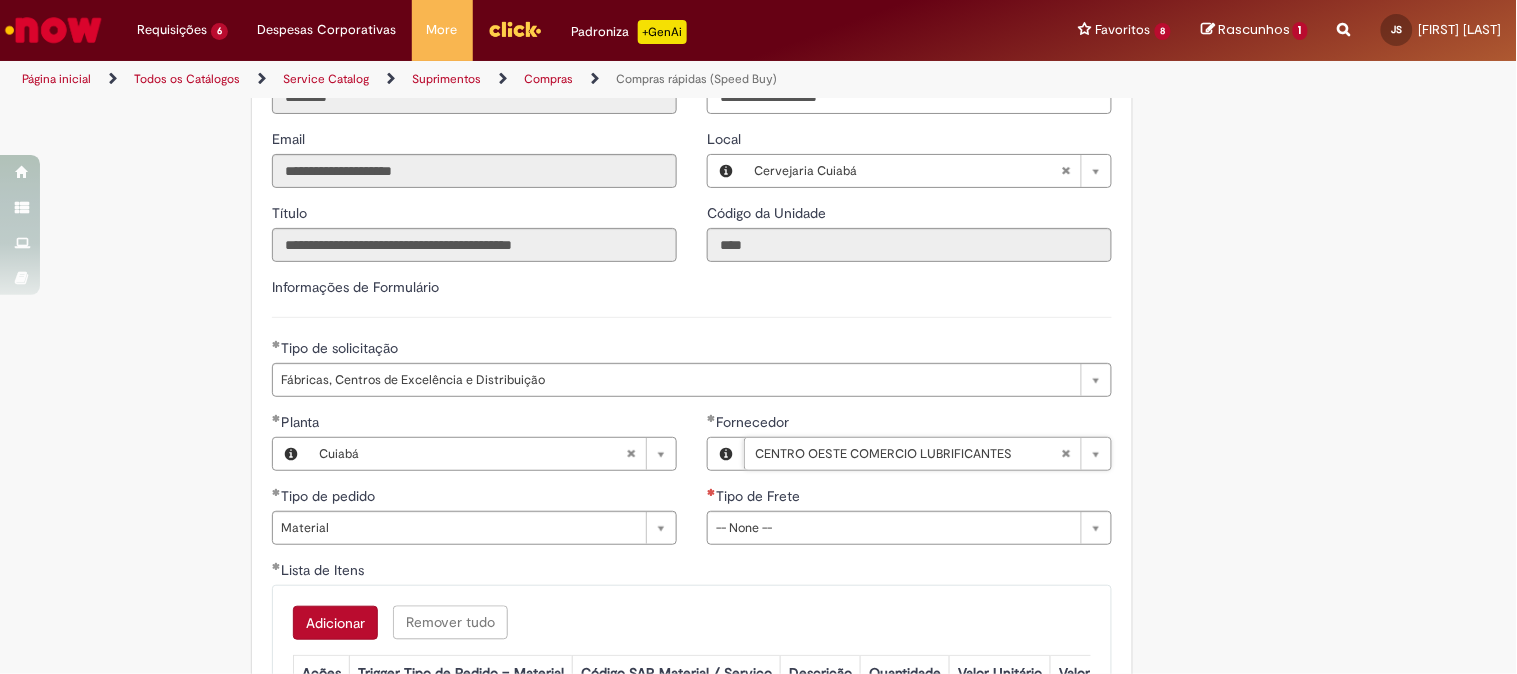 scroll, scrollTop: 3111, scrollLeft: 0, axis: vertical 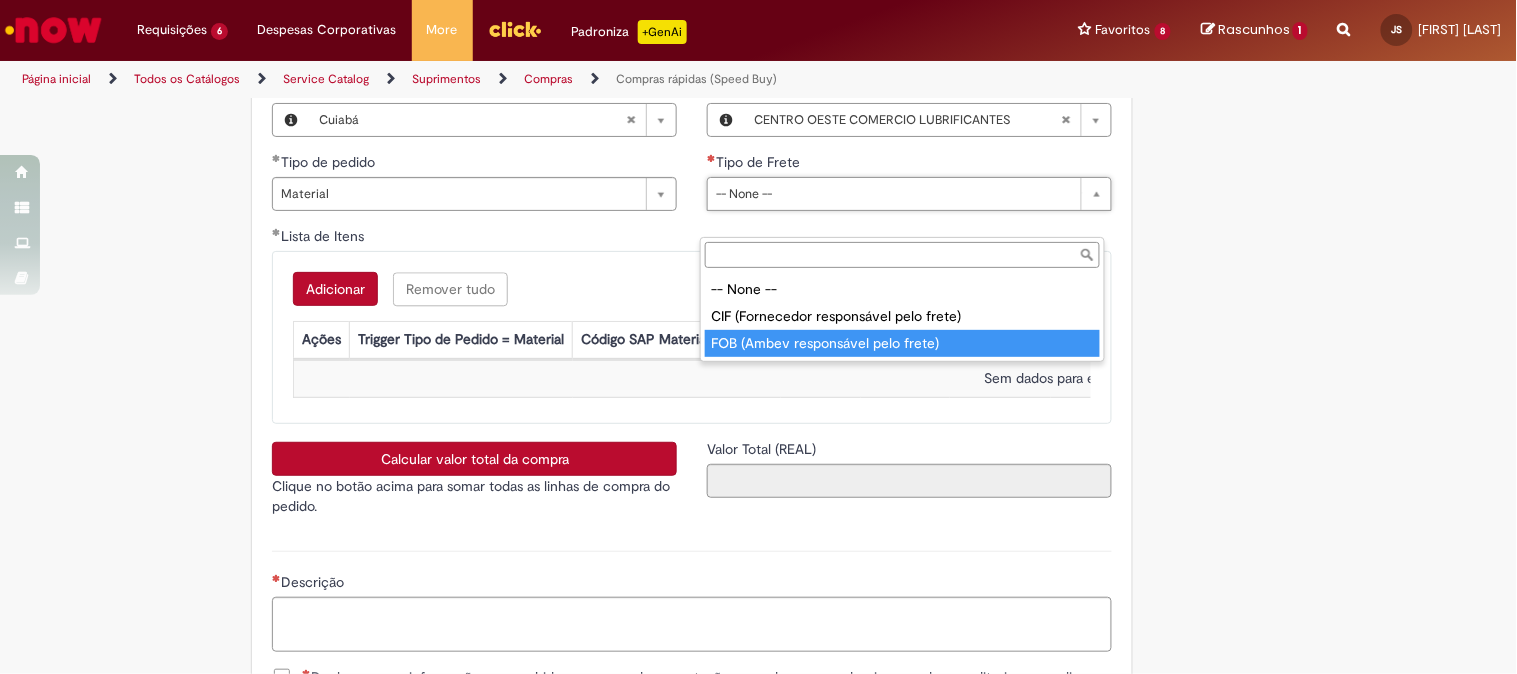 type on "**********" 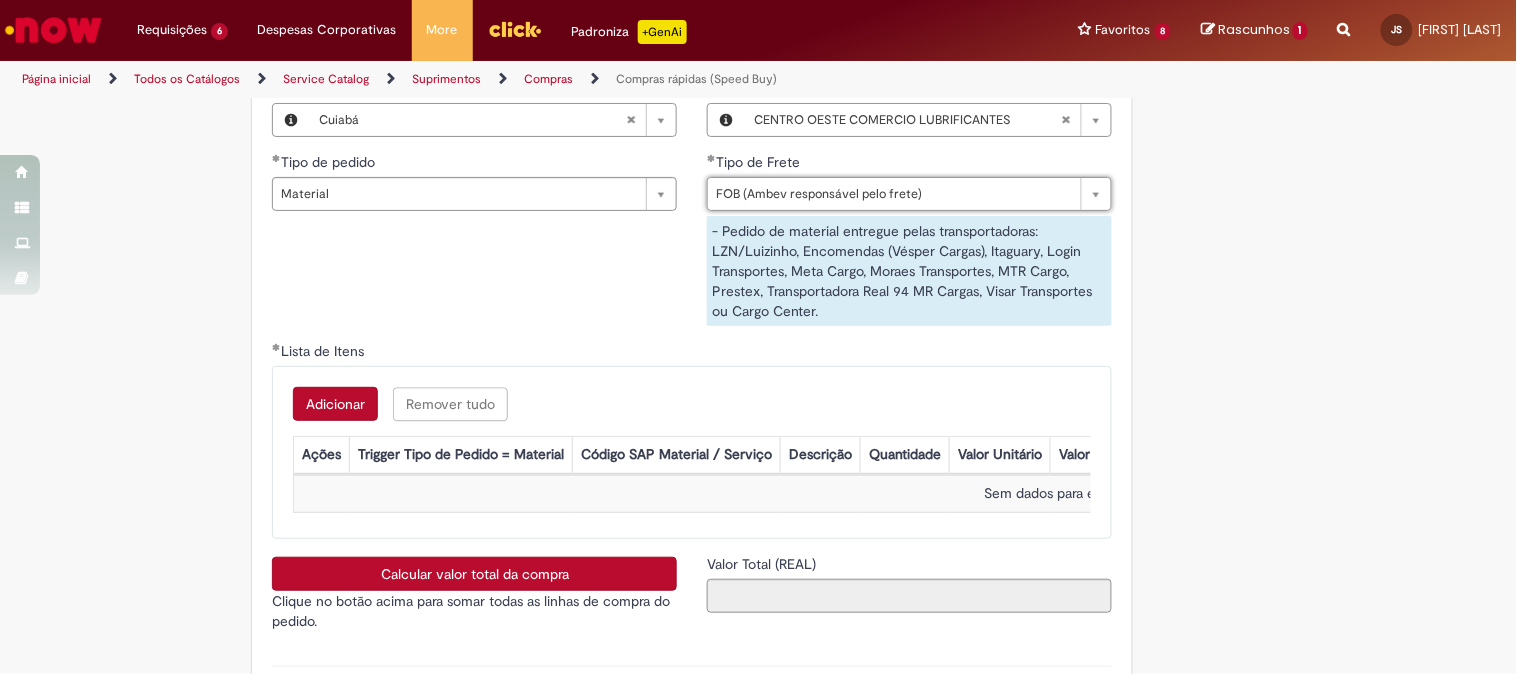 click on "Adicionar" at bounding box center (335, 404) 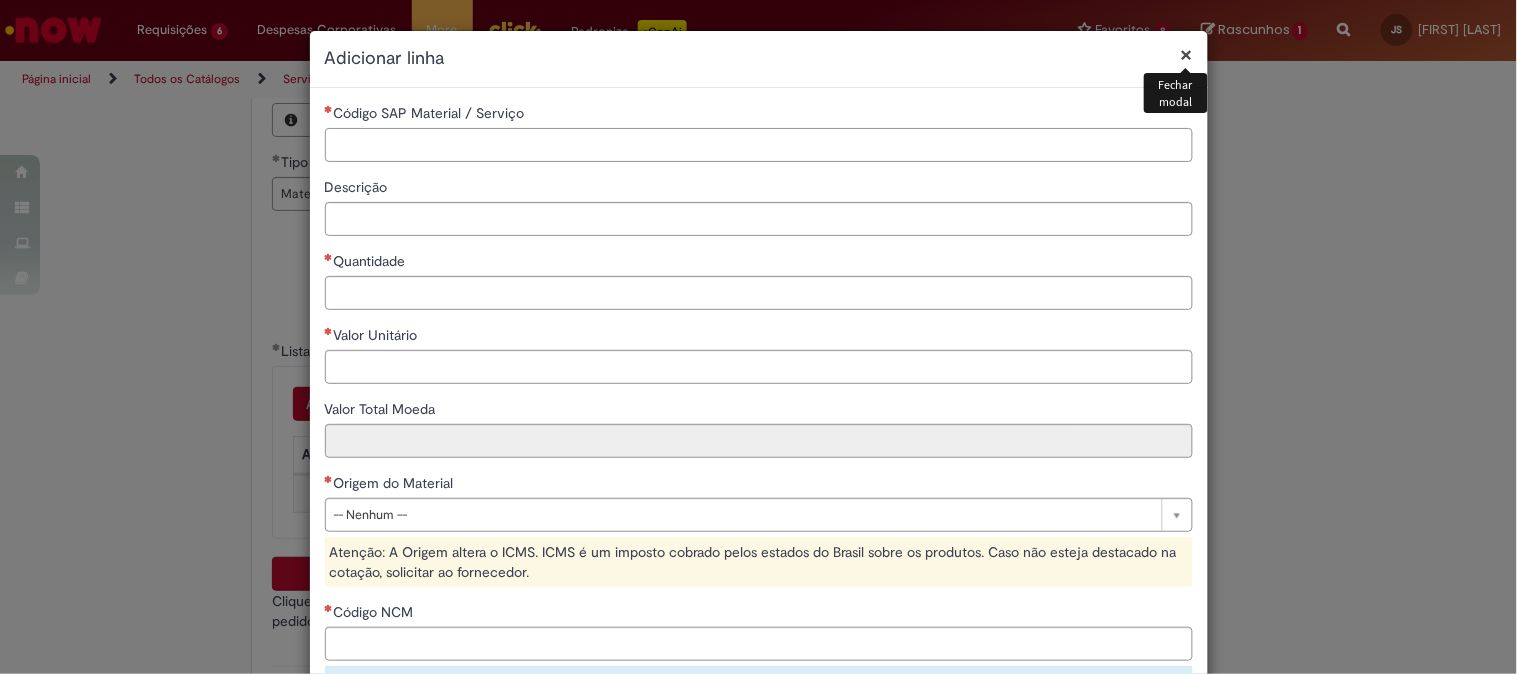 click on "Código SAP Material / Serviço" at bounding box center [759, 145] 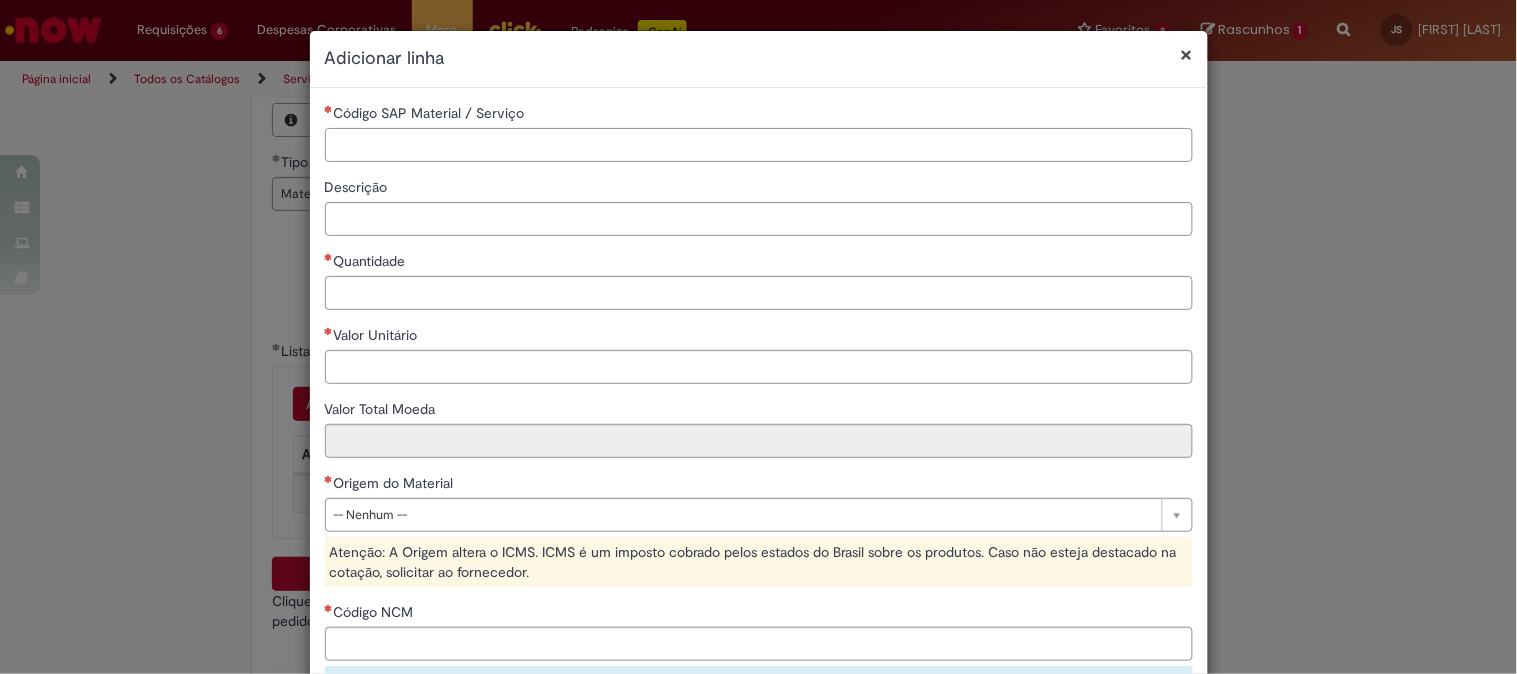 click on "Código SAP Material / Serviço" at bounding box center [759, 145] 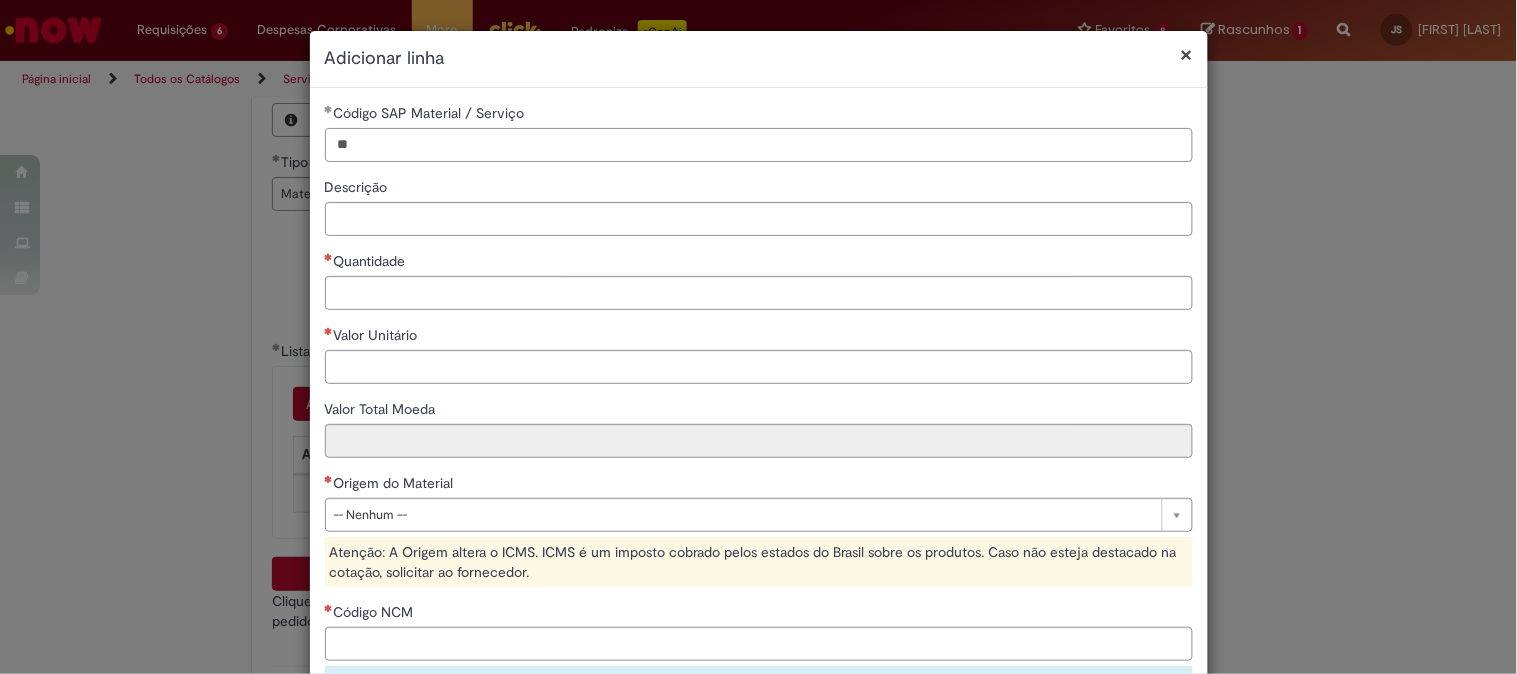 type on "*" 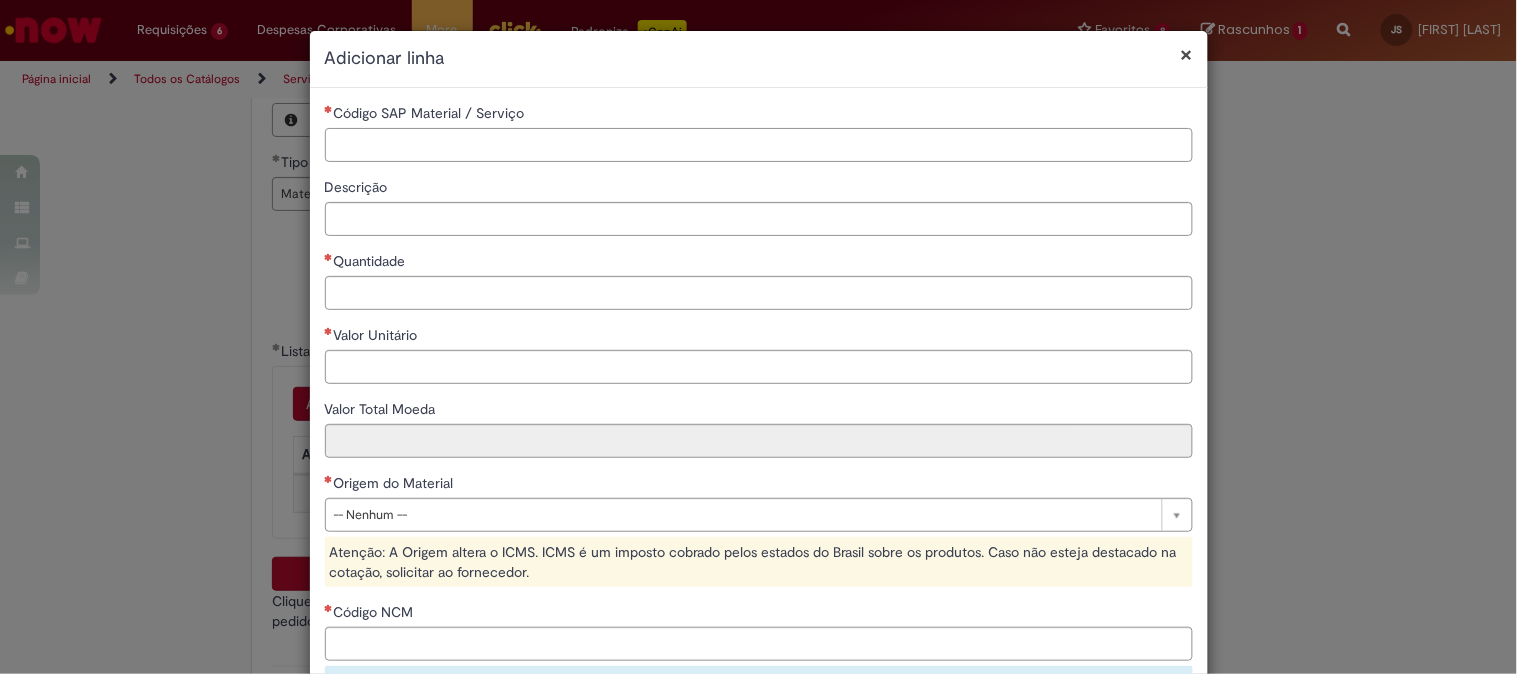 click on "Código SAP Material / Serviço" at bounding box center [759, 145] 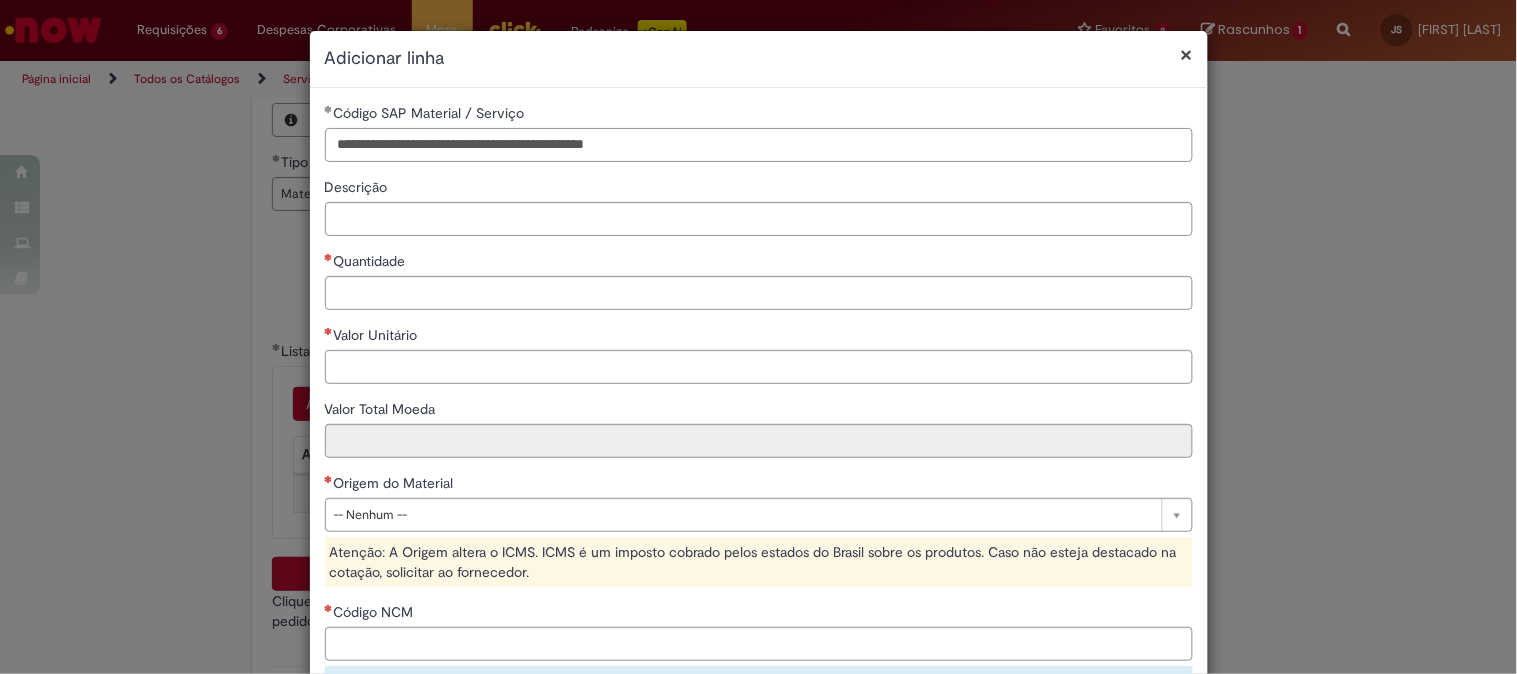 drag, startPoint x: 642, startPoint y: 136, endPoint x: 167, endPoint y: 147, distance: 475.12735 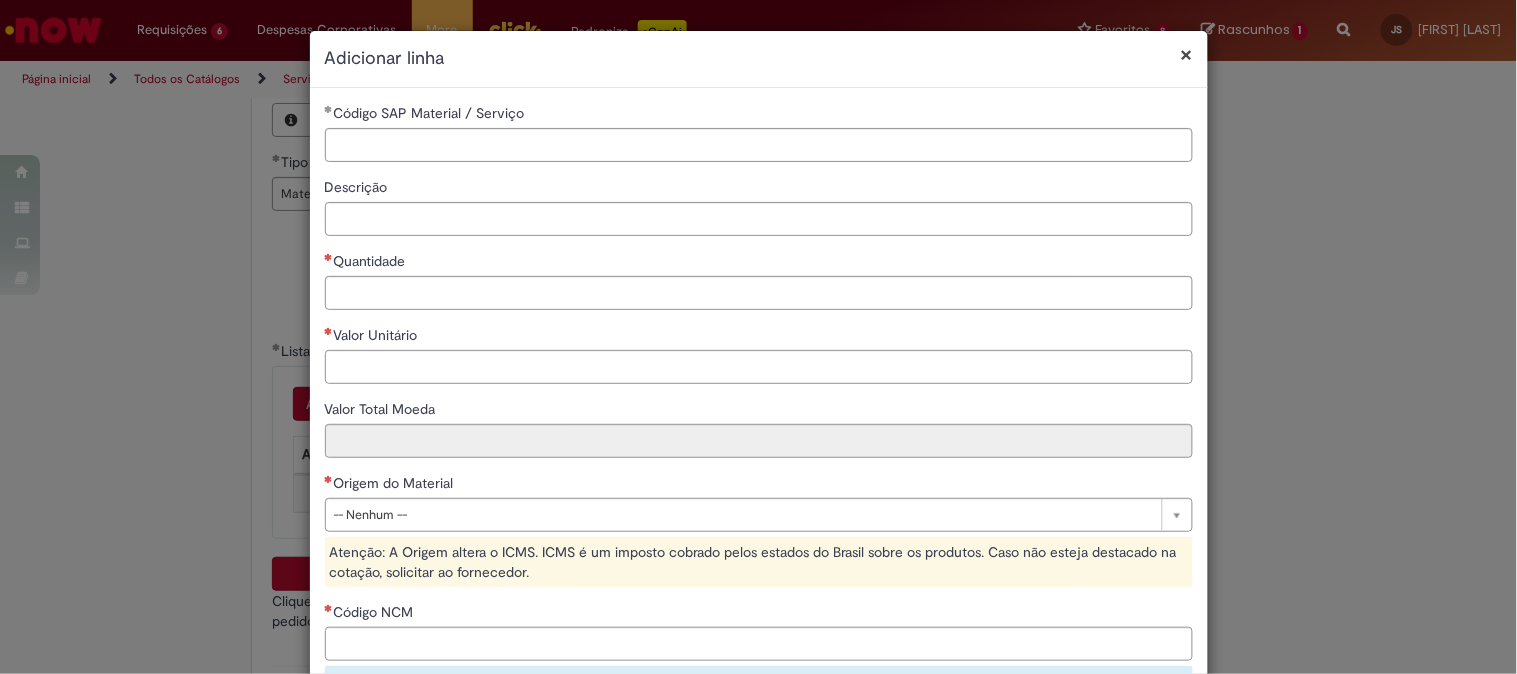 click on "**********" at bounding box center [758, 337] 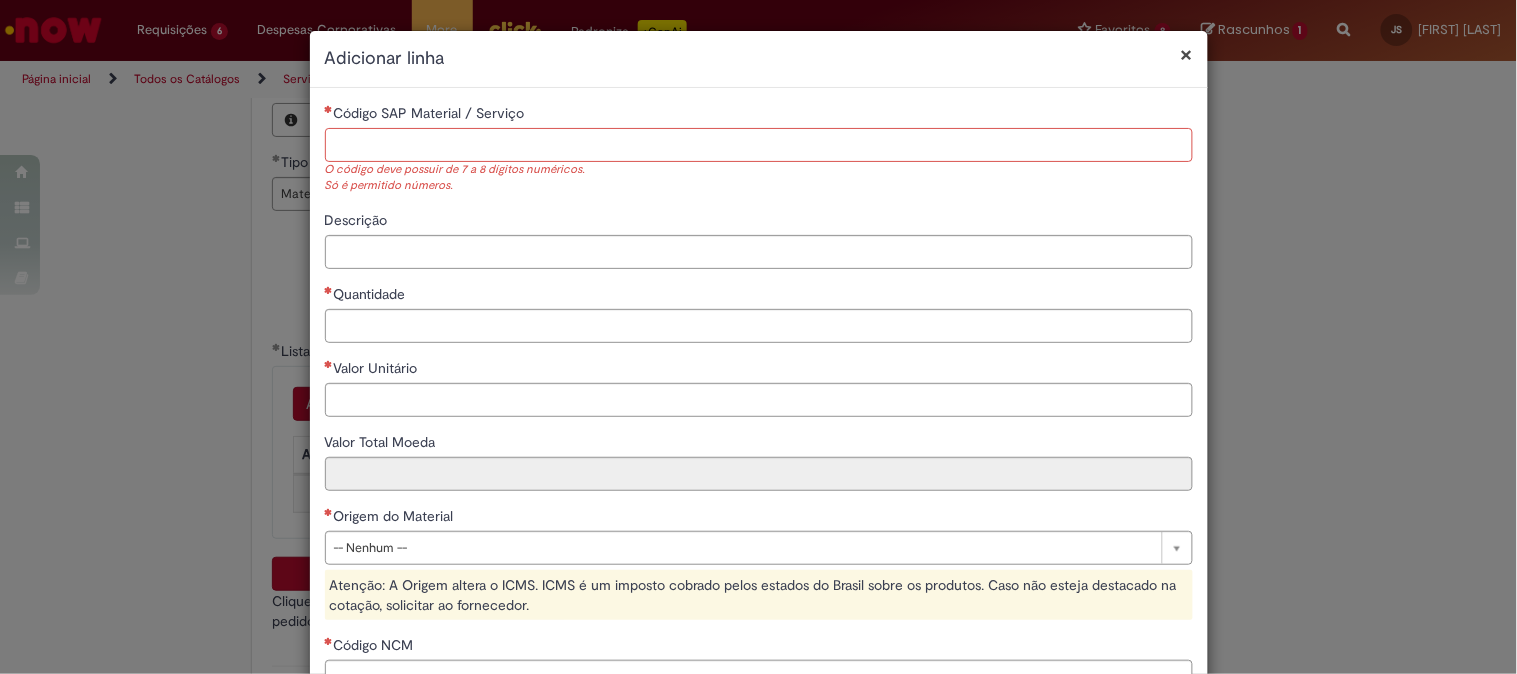 click on "Código SAP Material / Serviço" at bounding box center (759, 145) 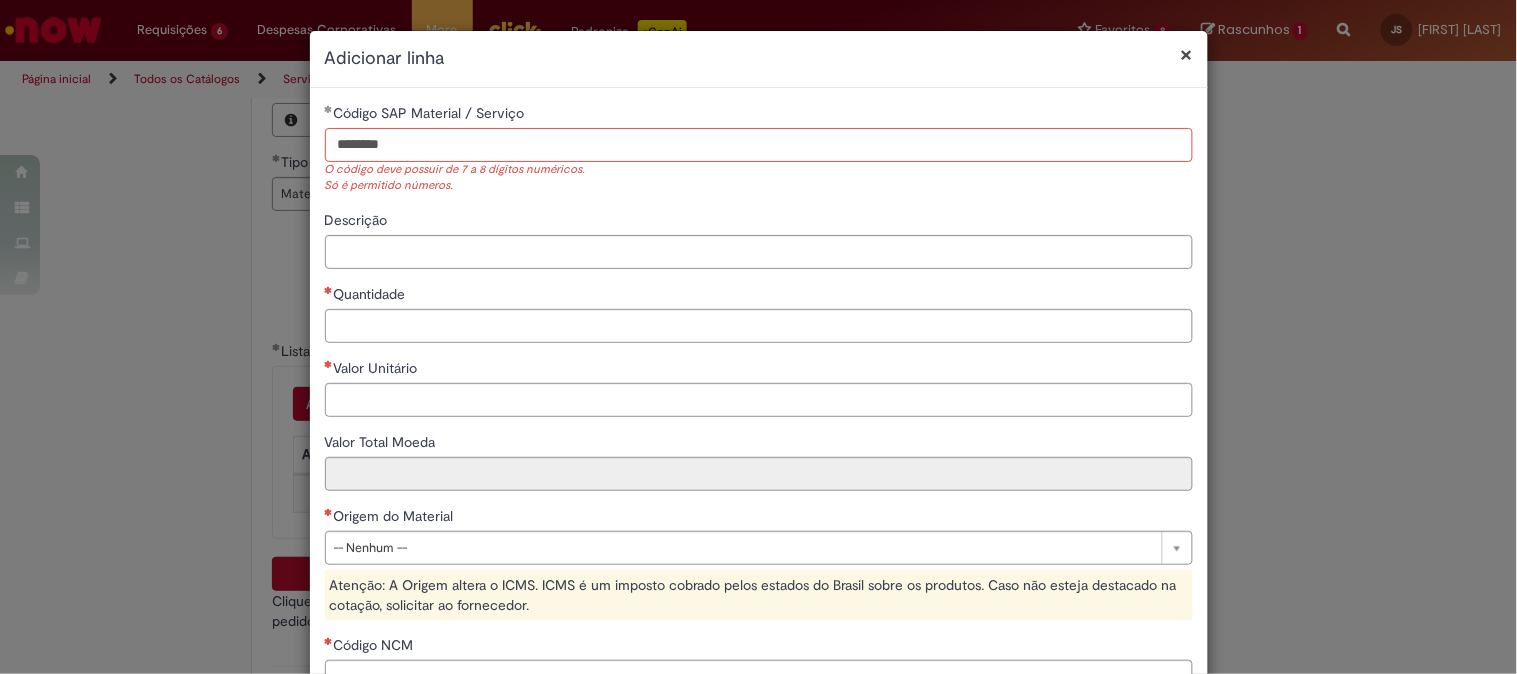 type on "********" 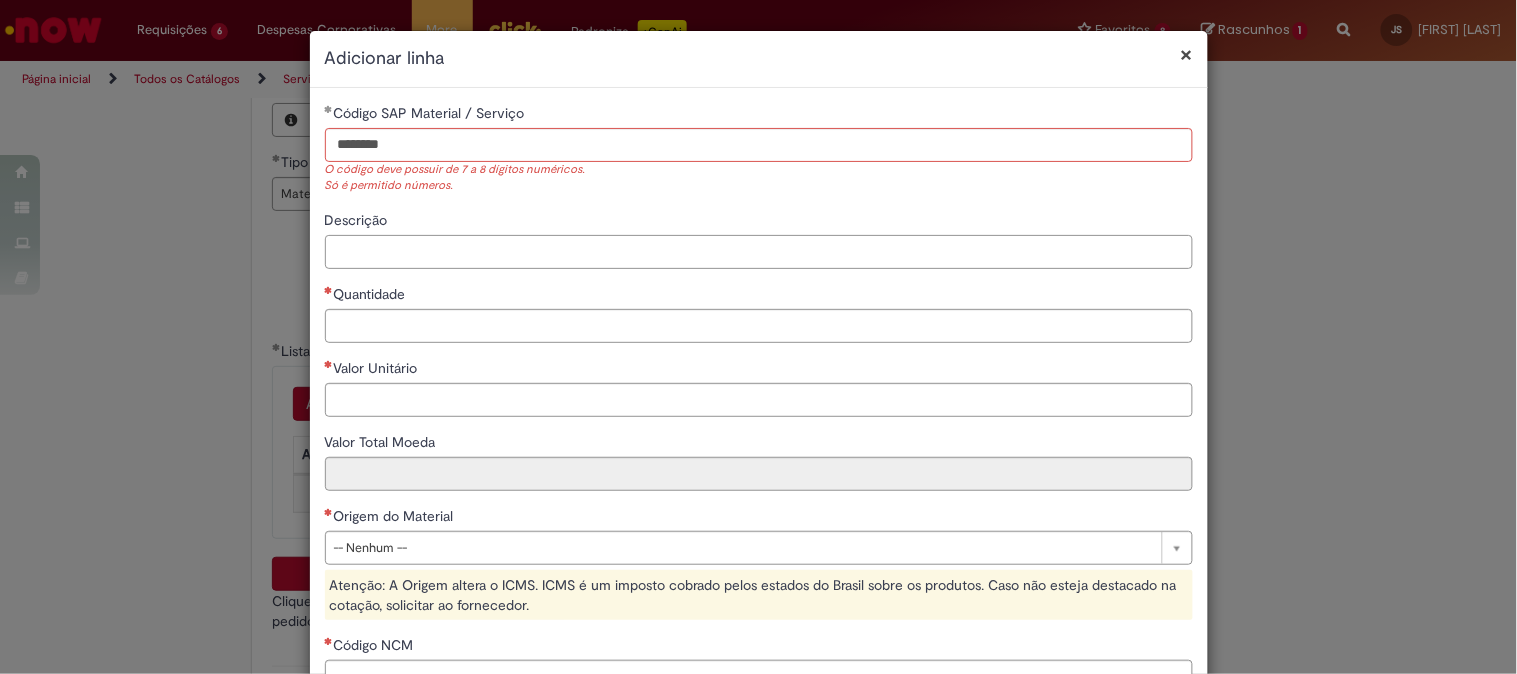 click on "**********" at bounding box center [759, 507] 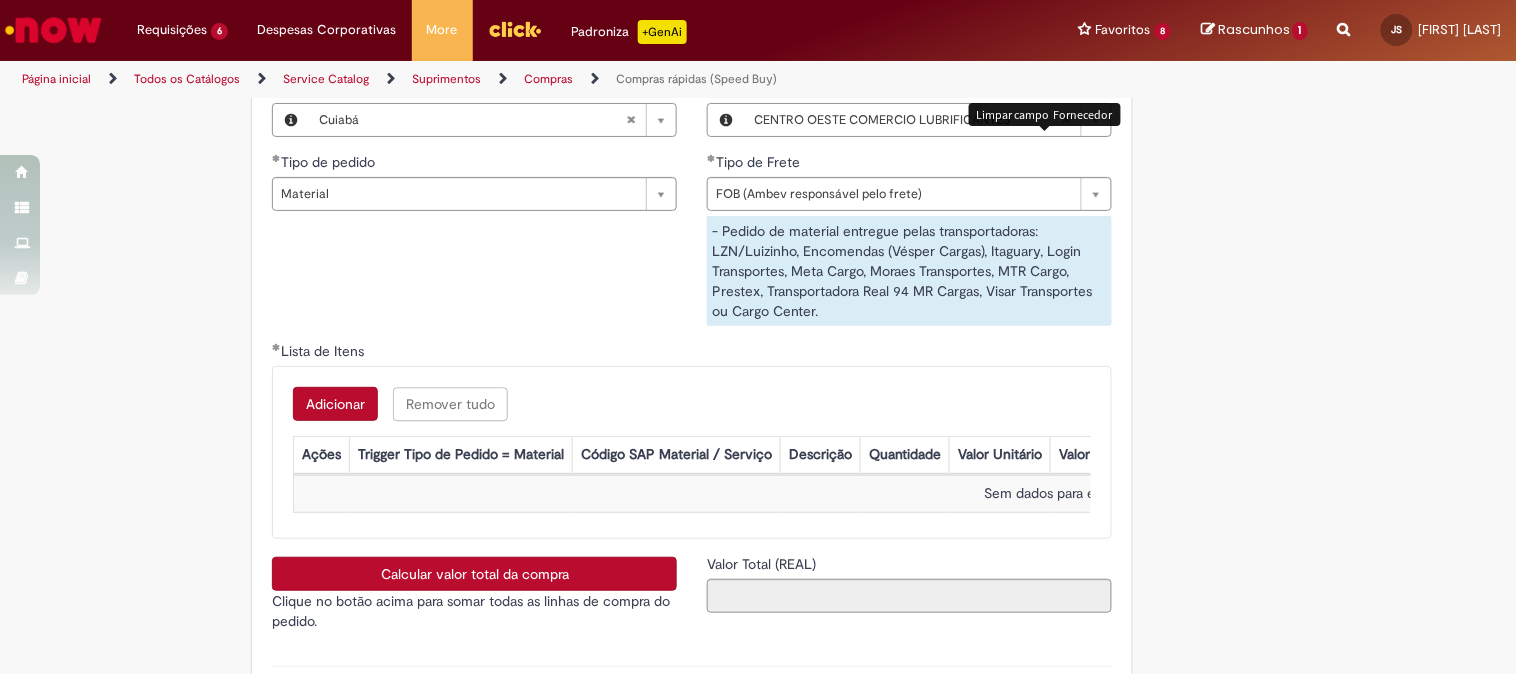 click at bounding box center (1066, 120) 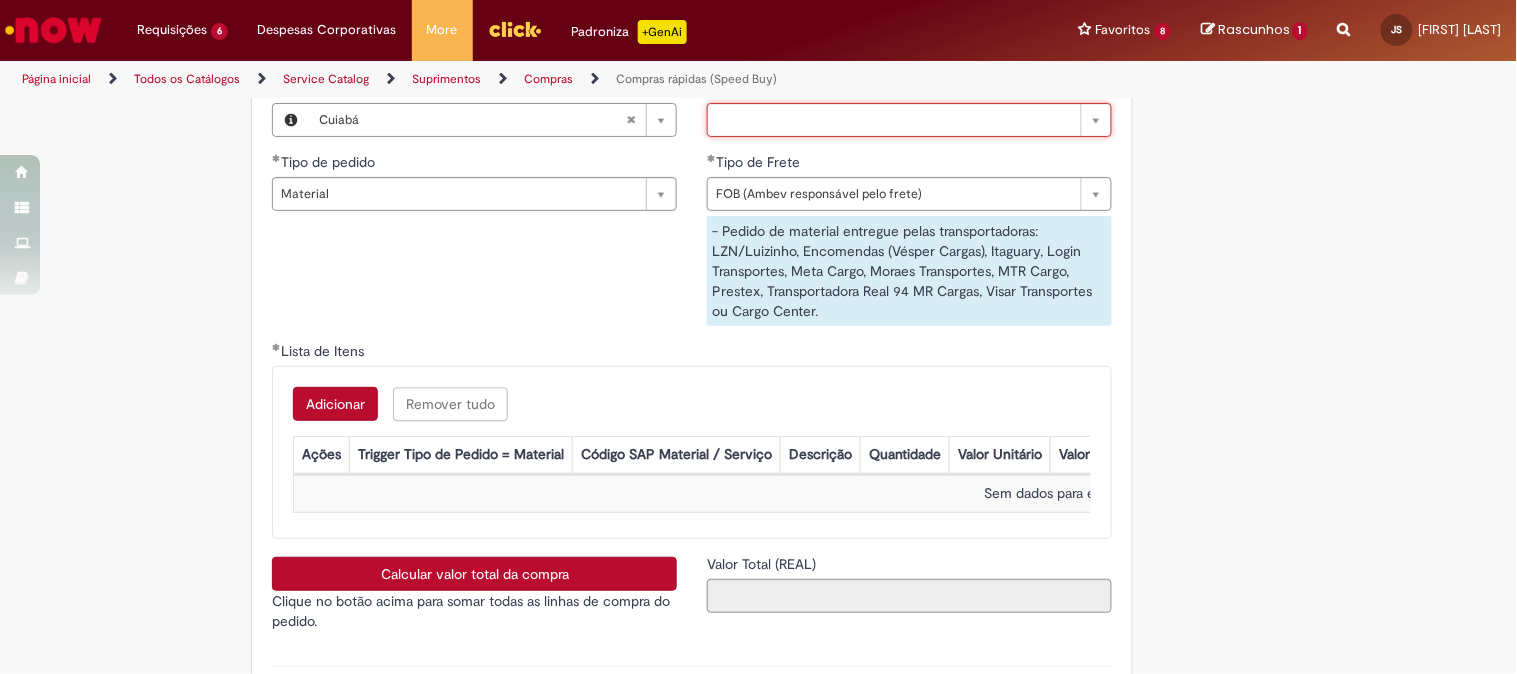 scroll, scrollTop: 3000, scrollLeft: 0, axis: vertical 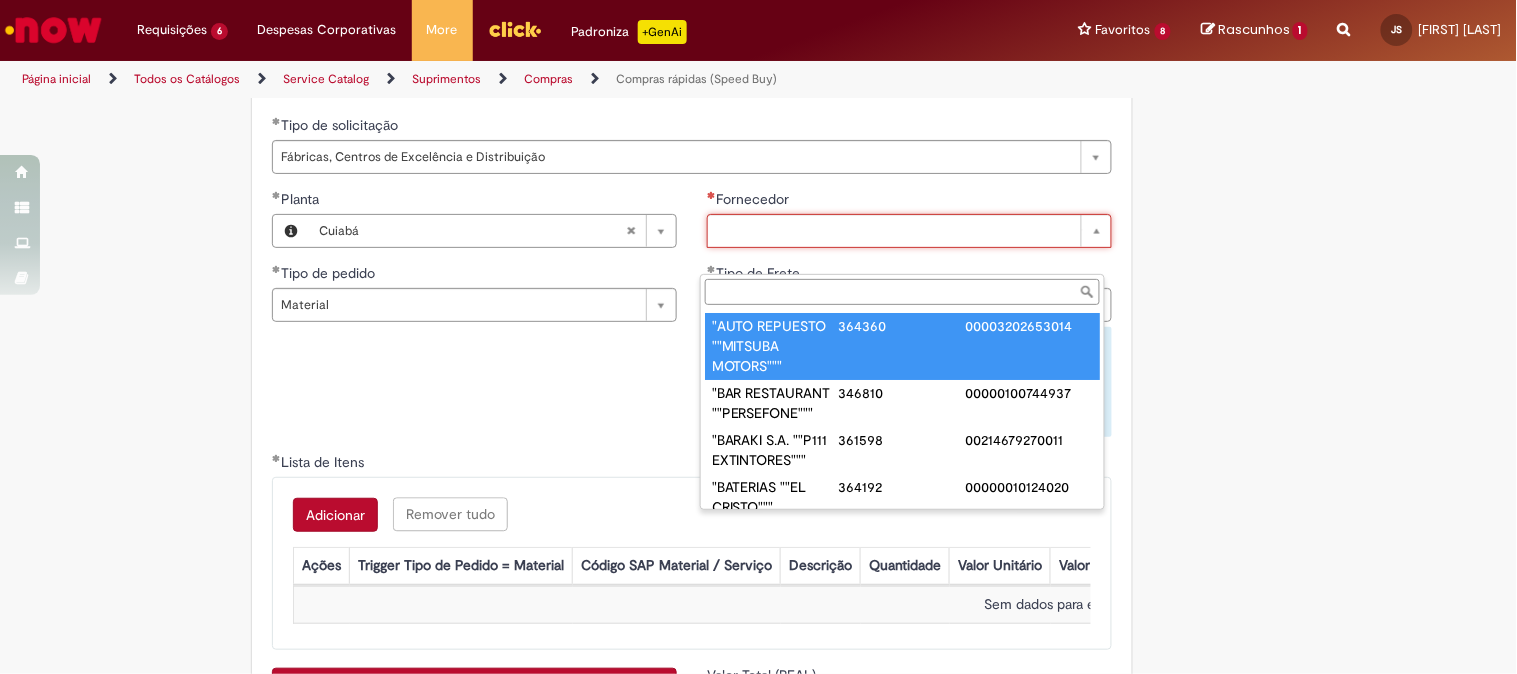 paste on "********" 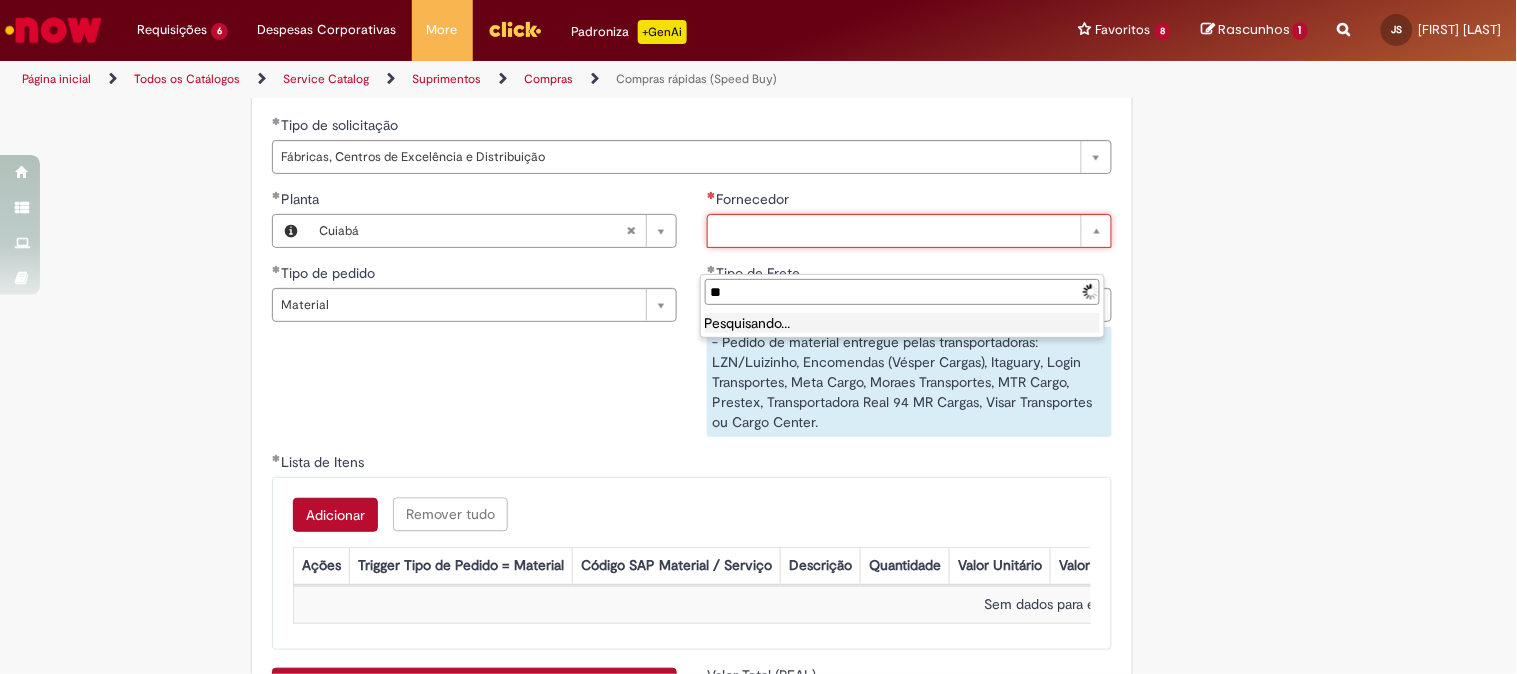 type on "*" 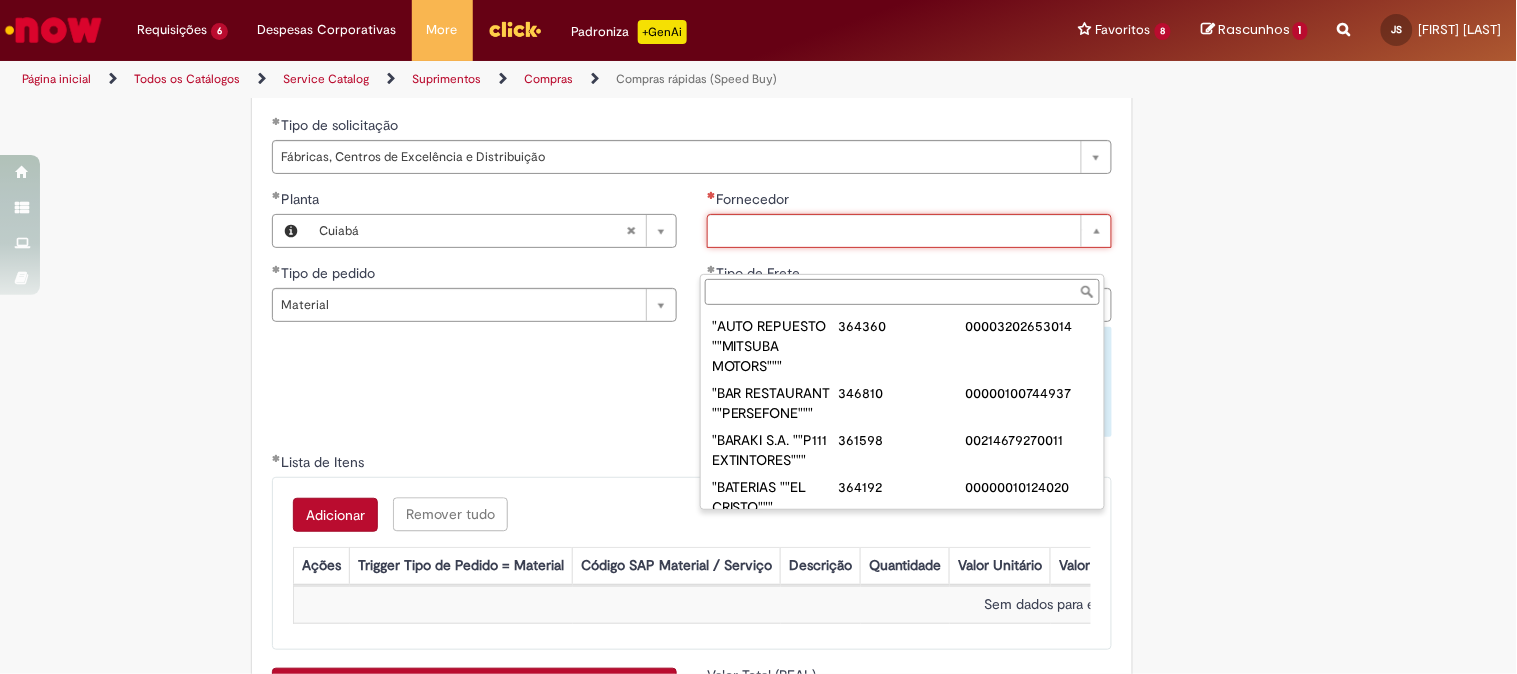 paste on "********" 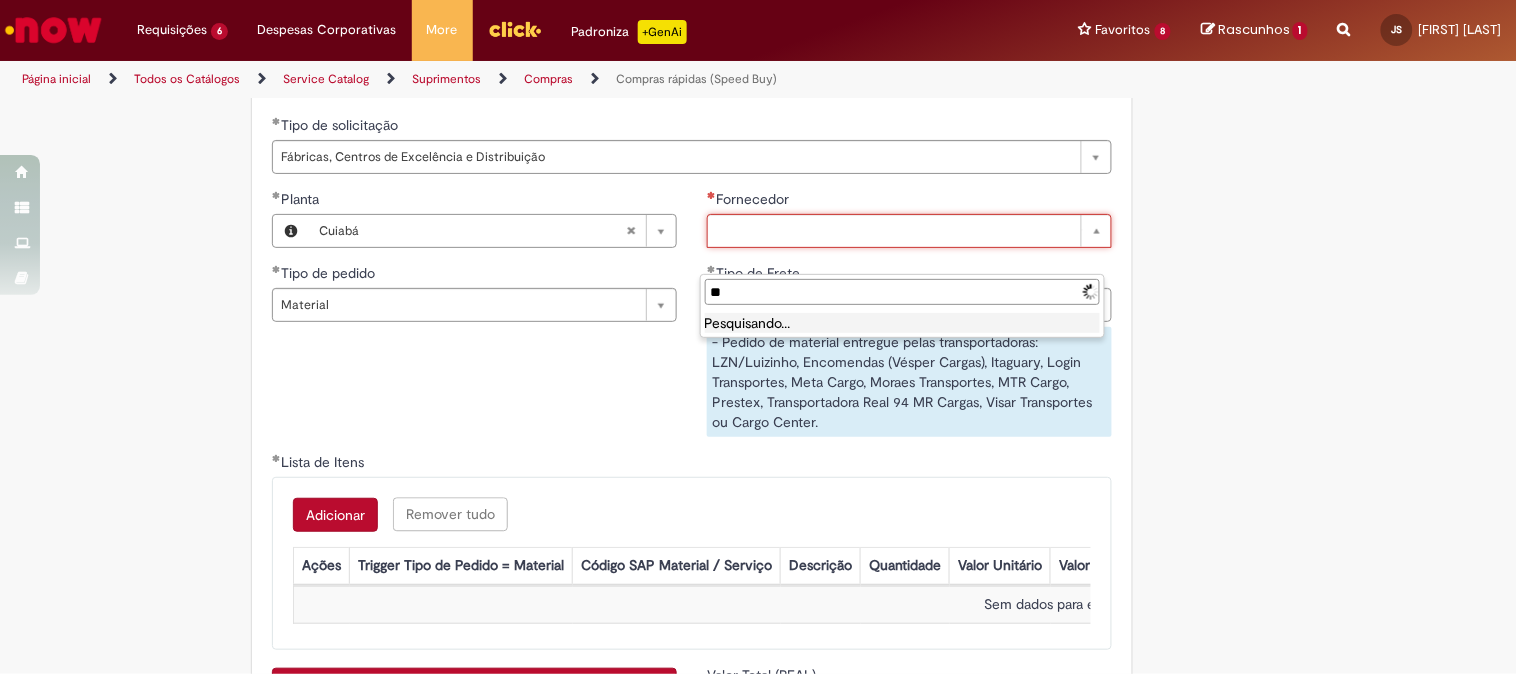 type on "*" 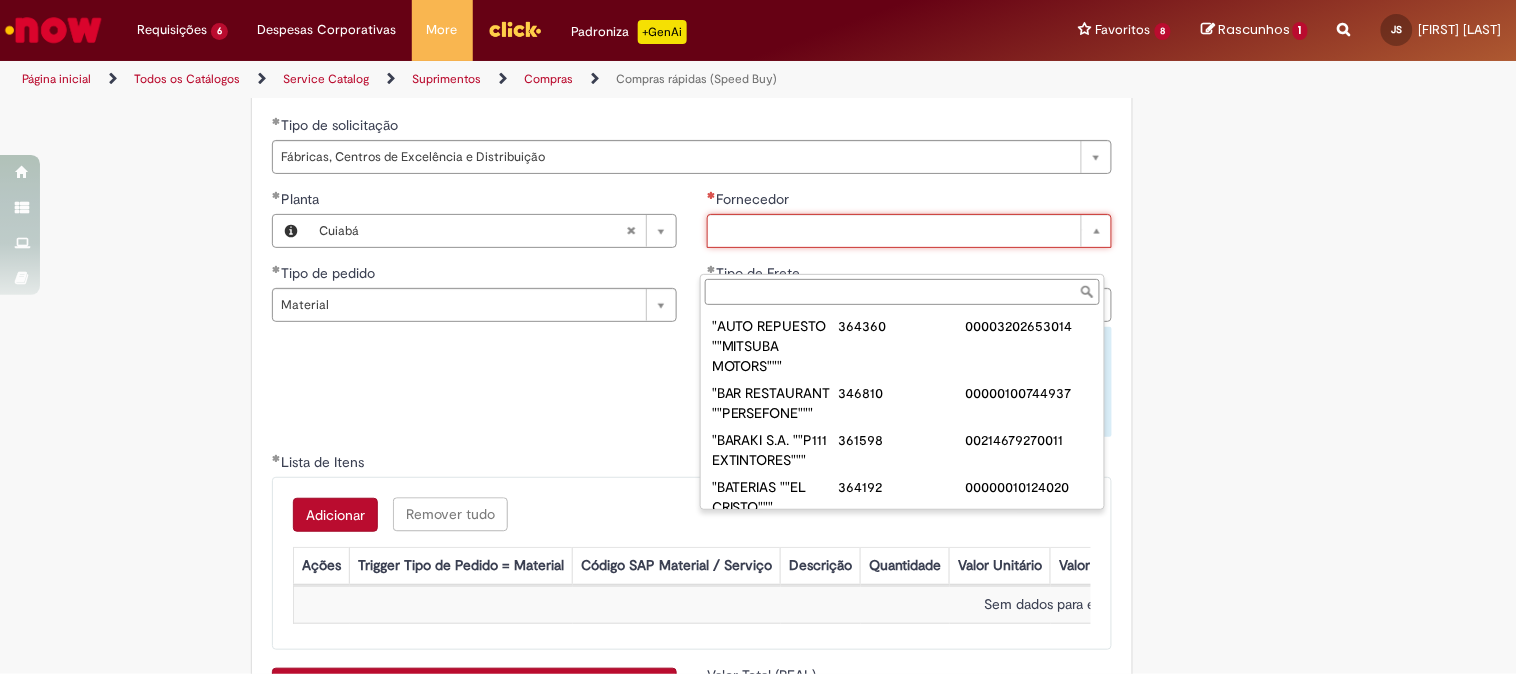 paste on "**********" 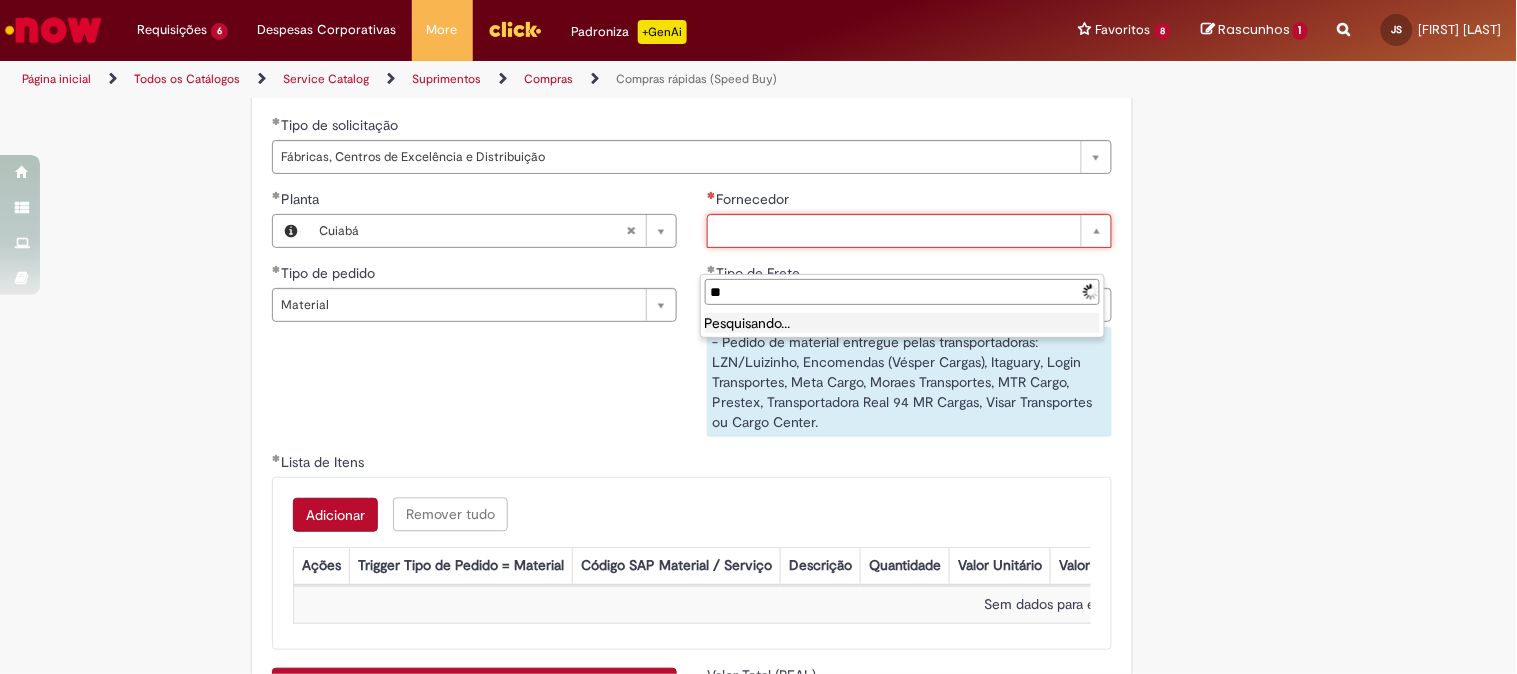 type on "*" 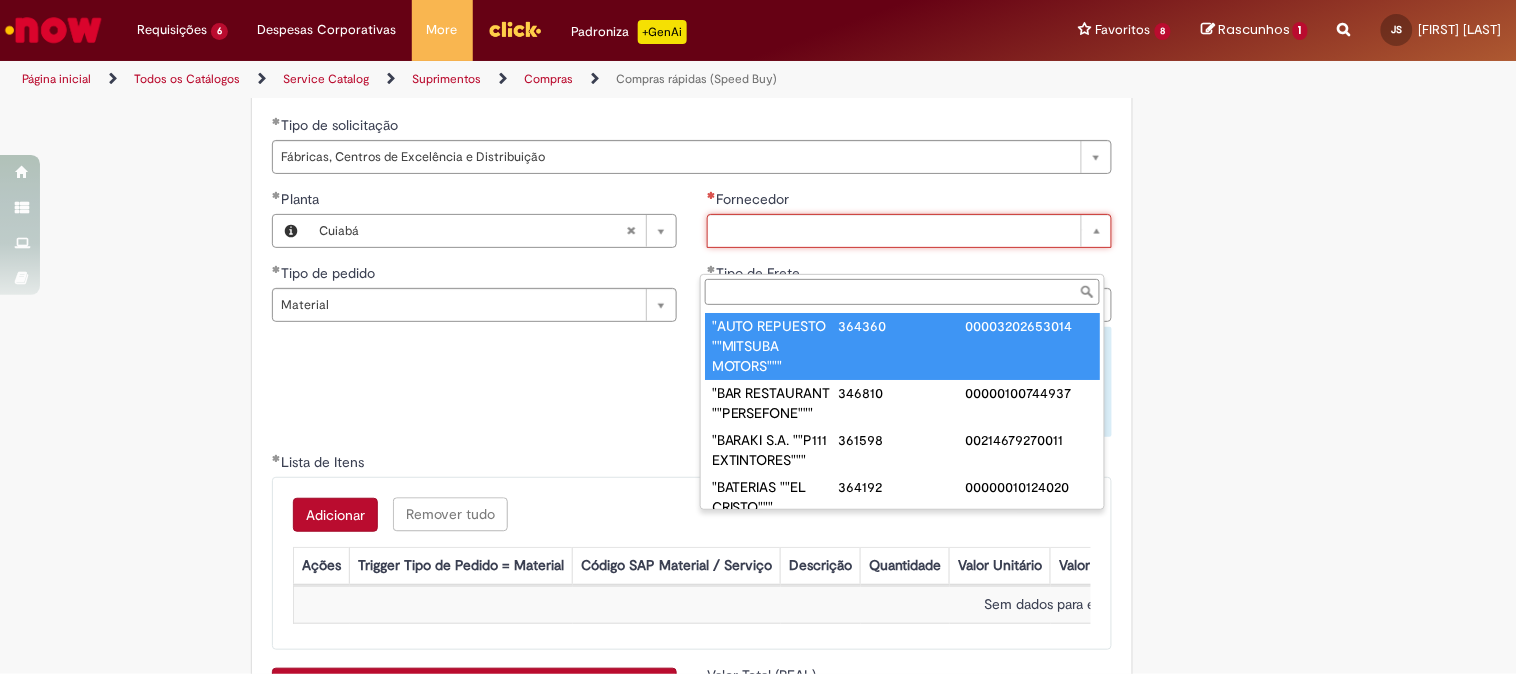 paste on "**********" 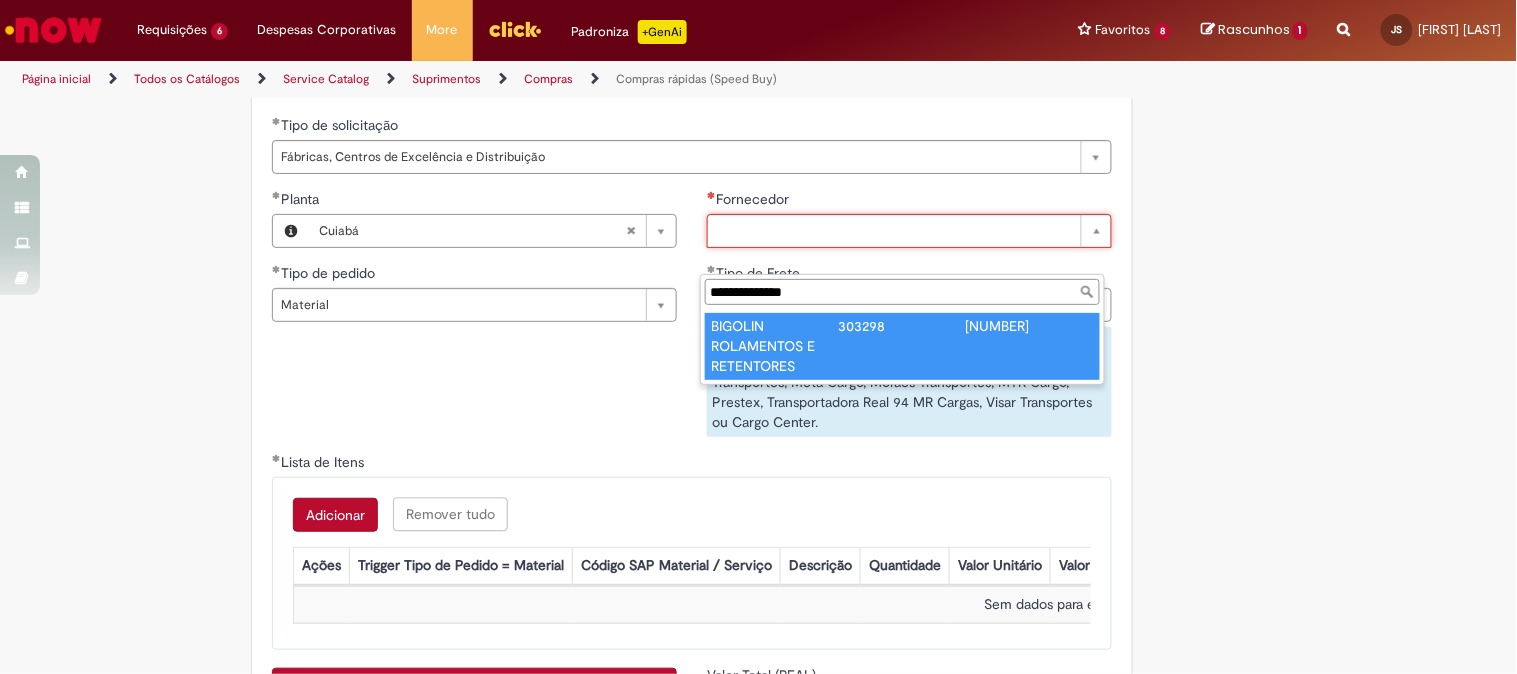 type on "**********" 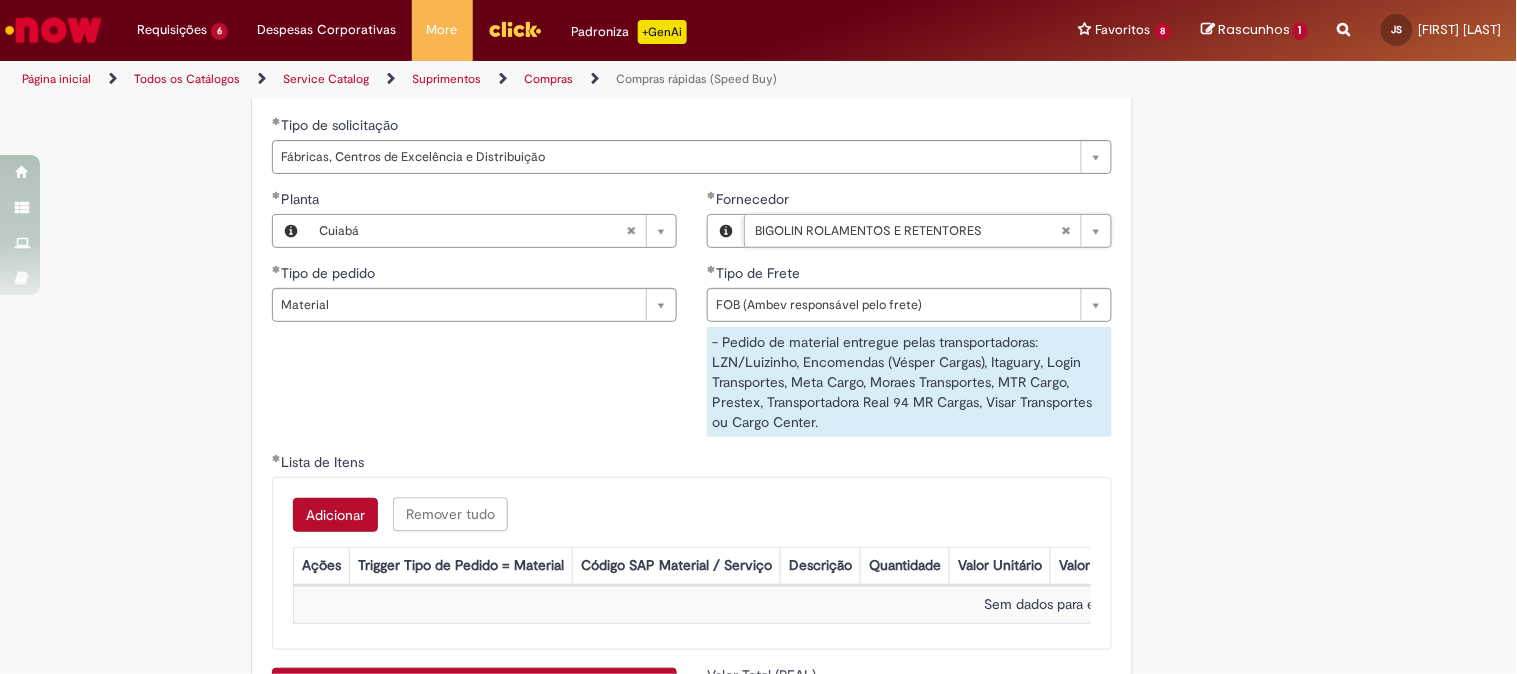 scroll, scrollTop: 3222, scrollLeft: 0, axis: vertical 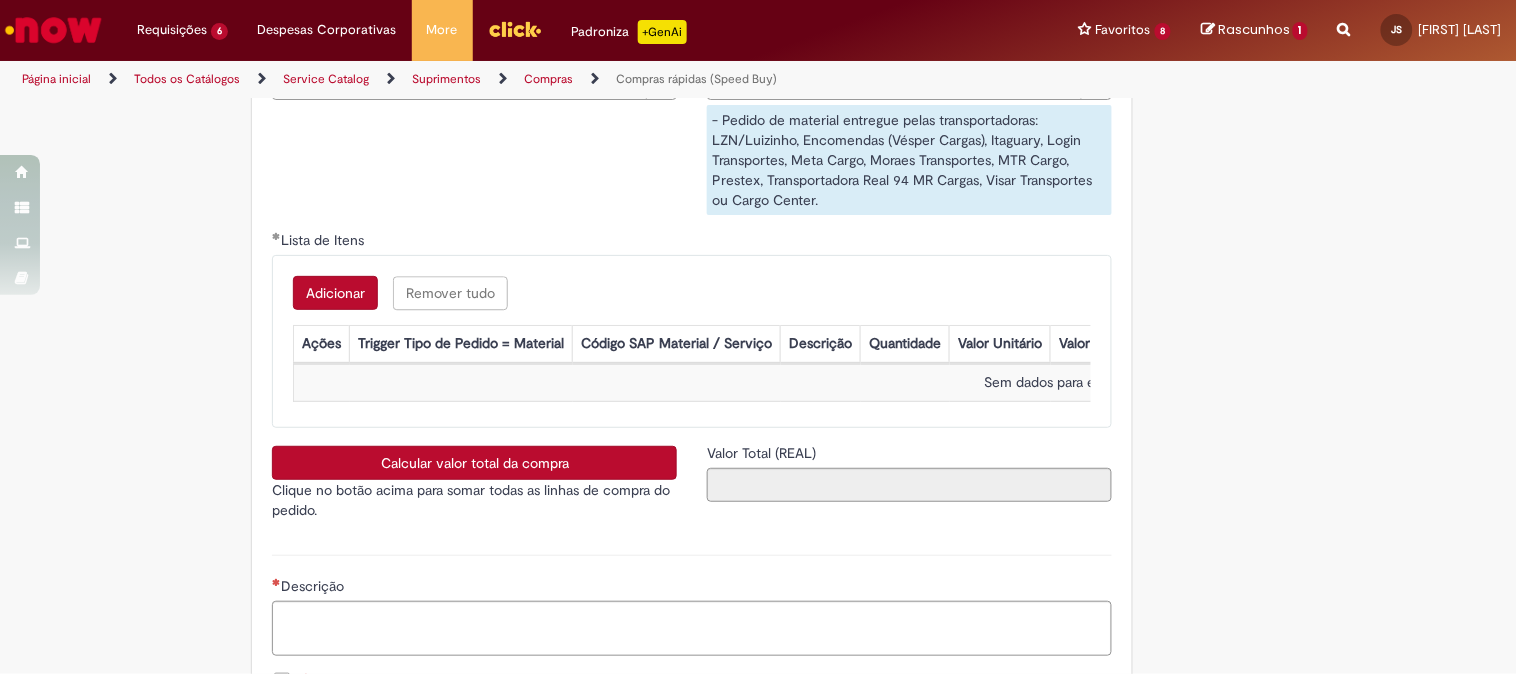 click on "Adicionar" at bounding box center (335, 293) 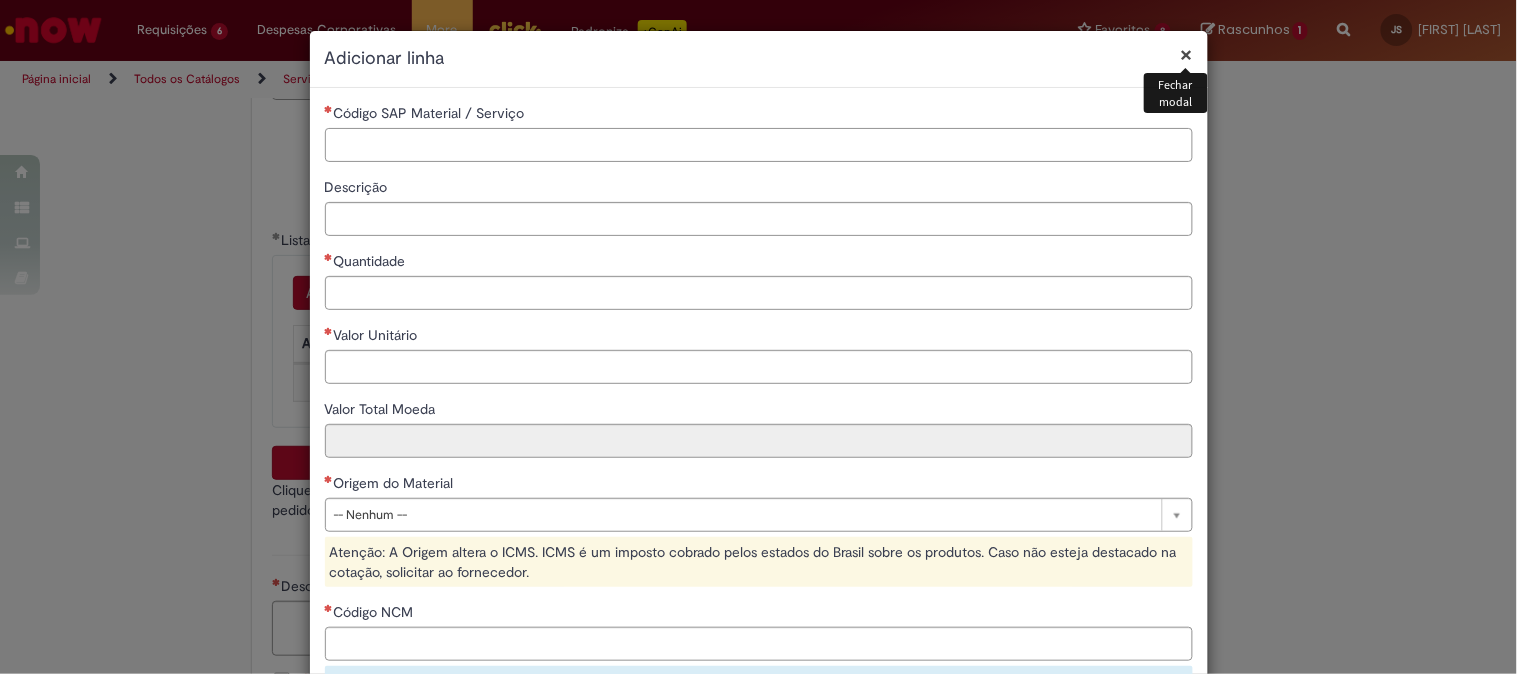 click on "Código SAP Material / Serviço" at bounding box center [759, 145] 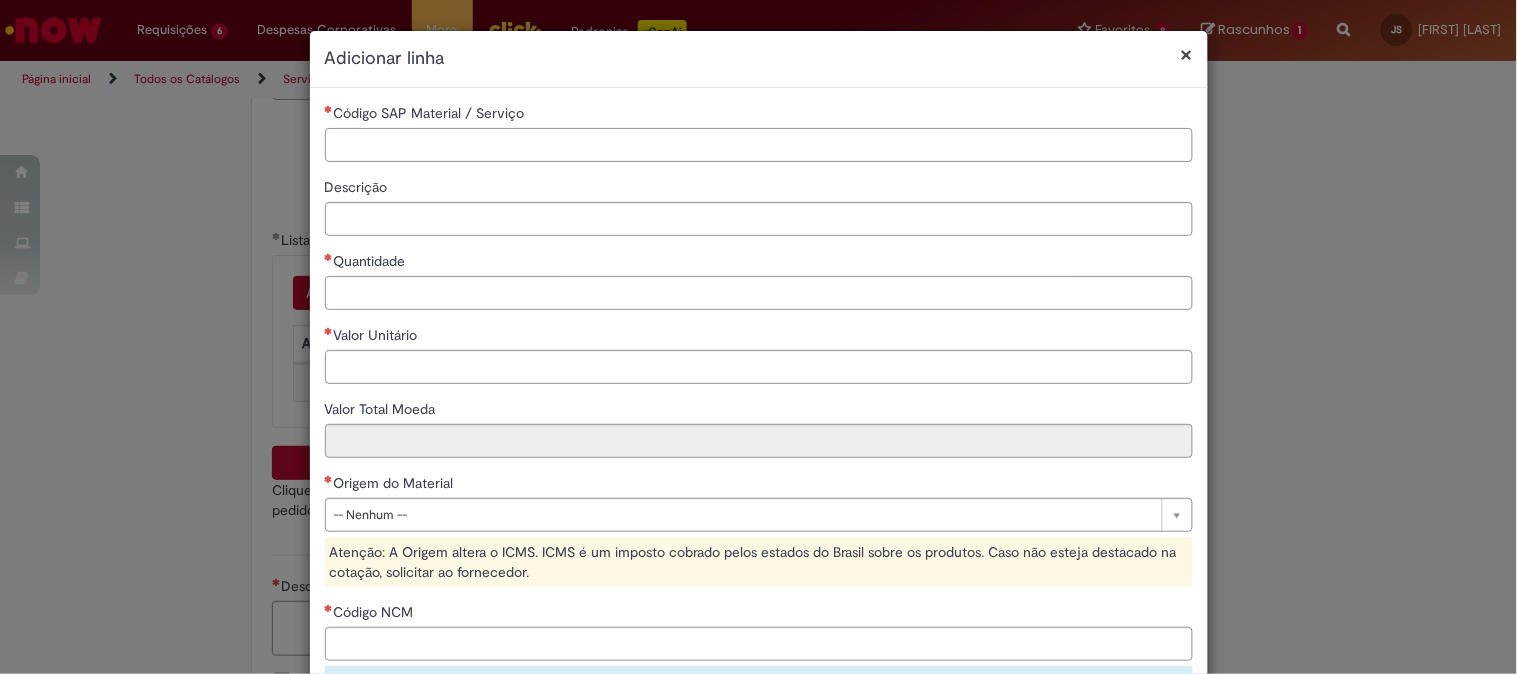 paste on "********" 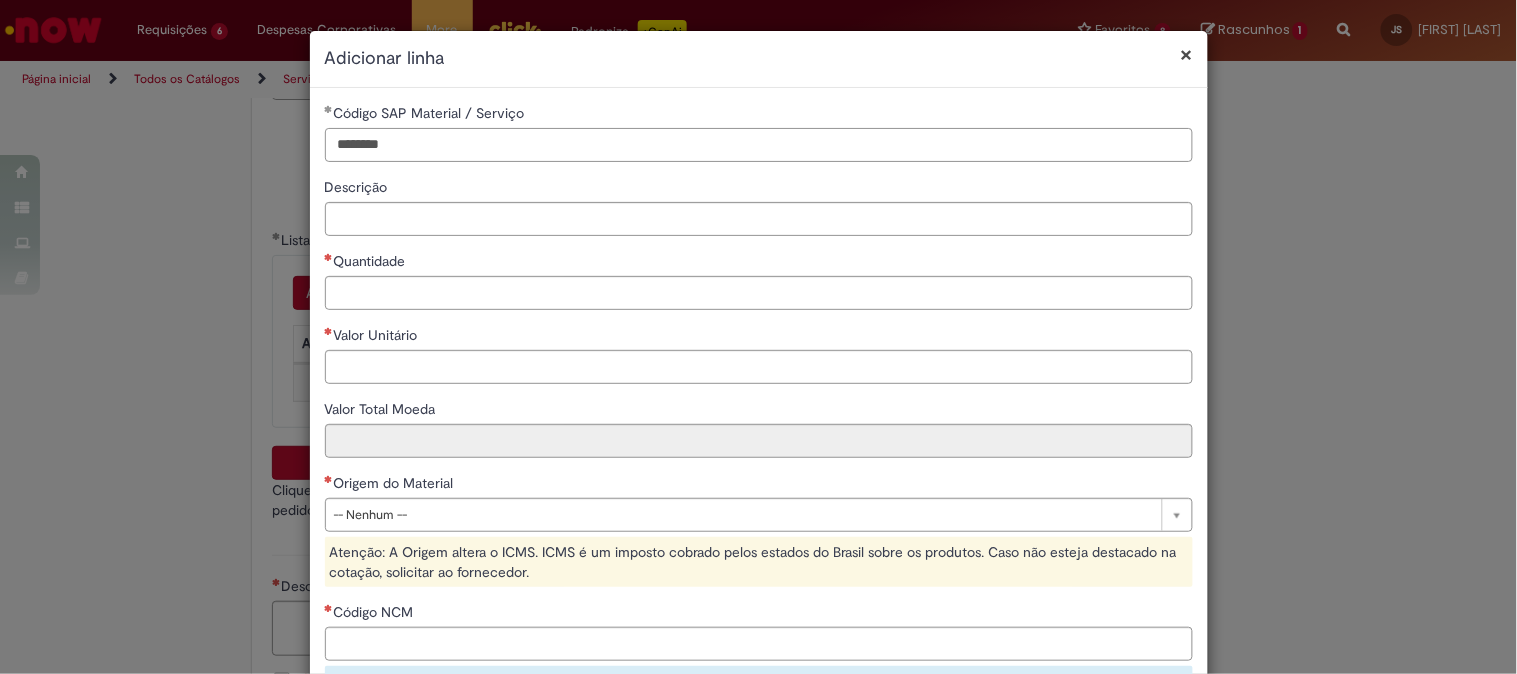type on "********" 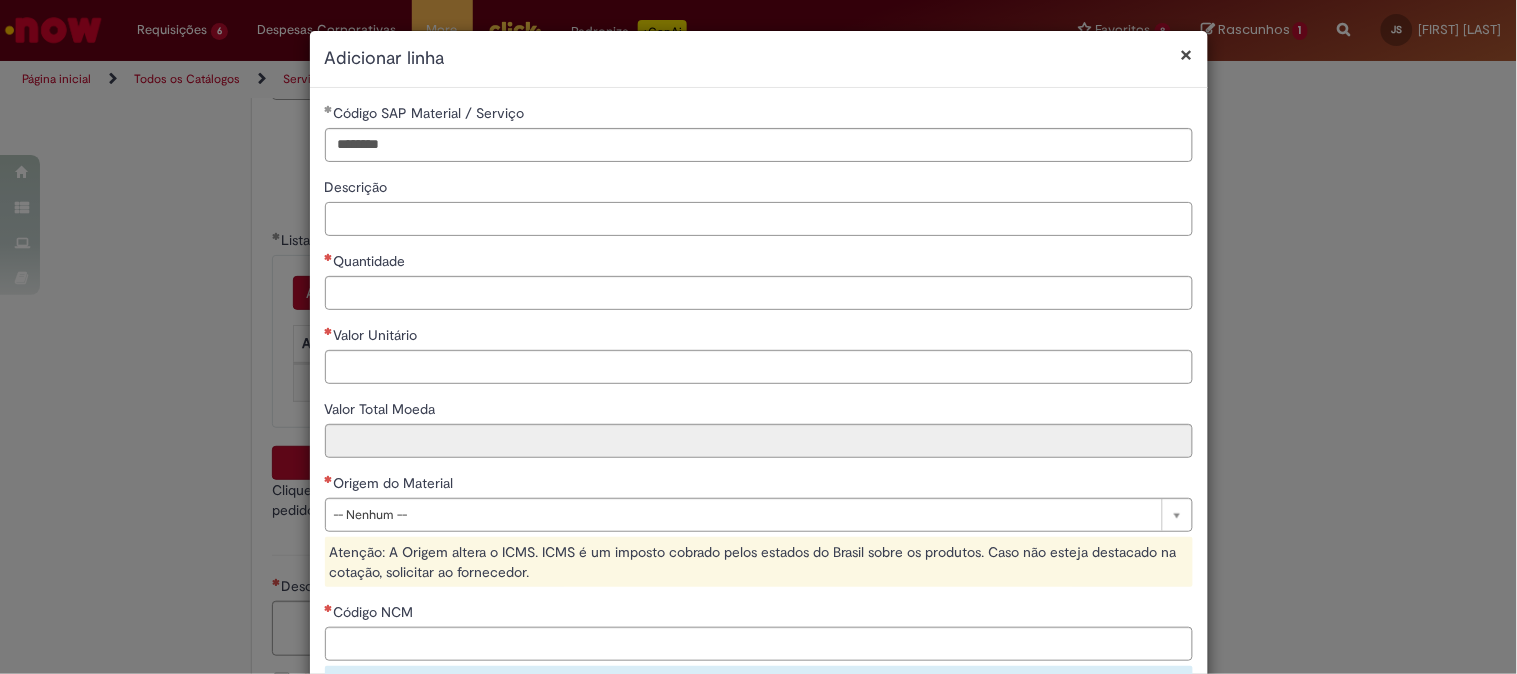 click on "Descrição" at bounding box center [759, 219] 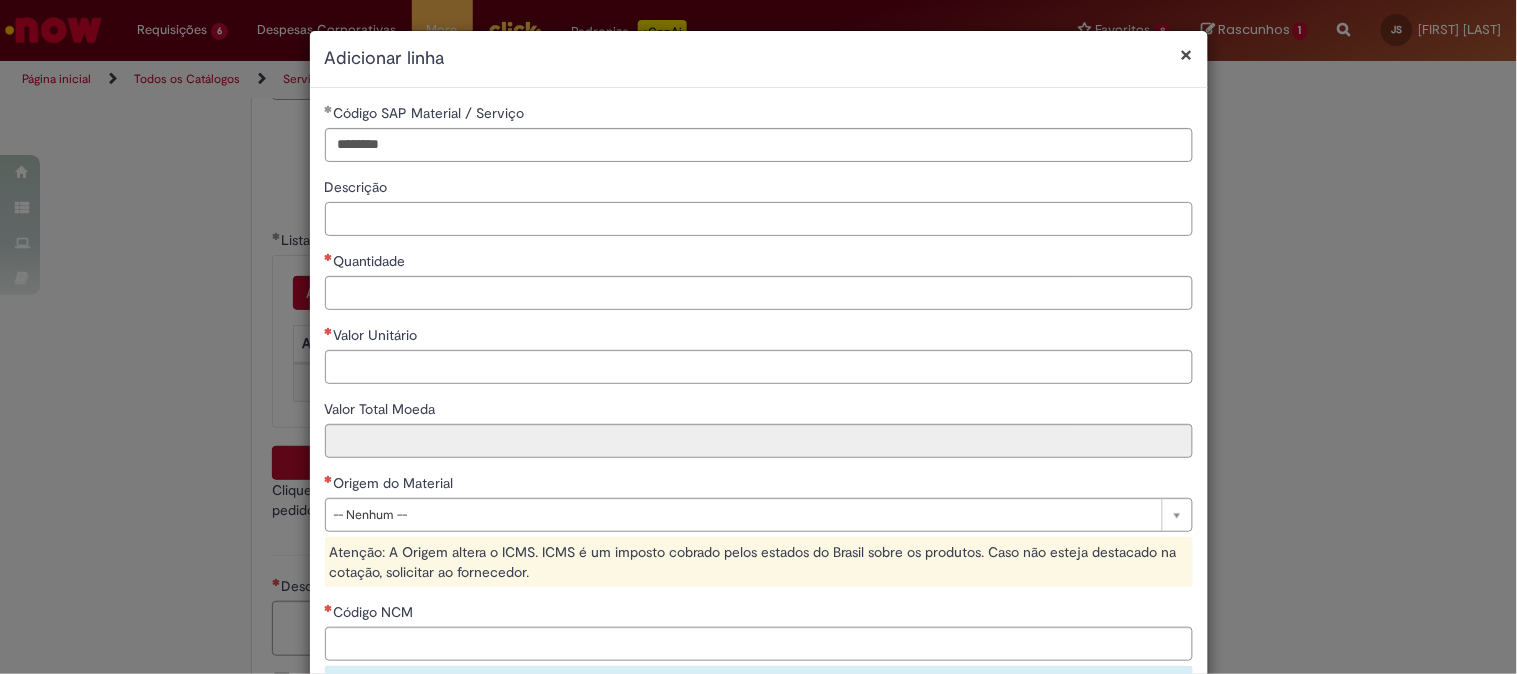click on "Descrição" at bounding box center (759, 219) 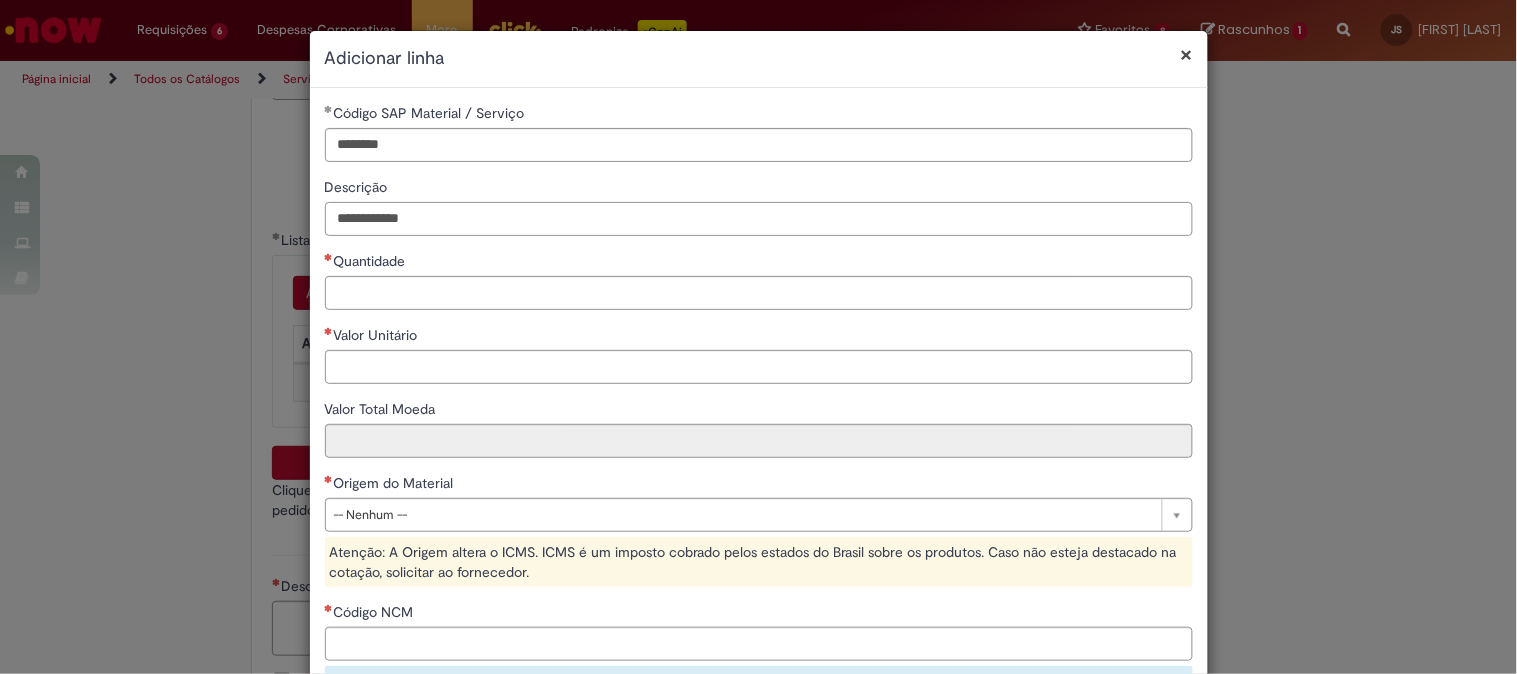 type on "**********" 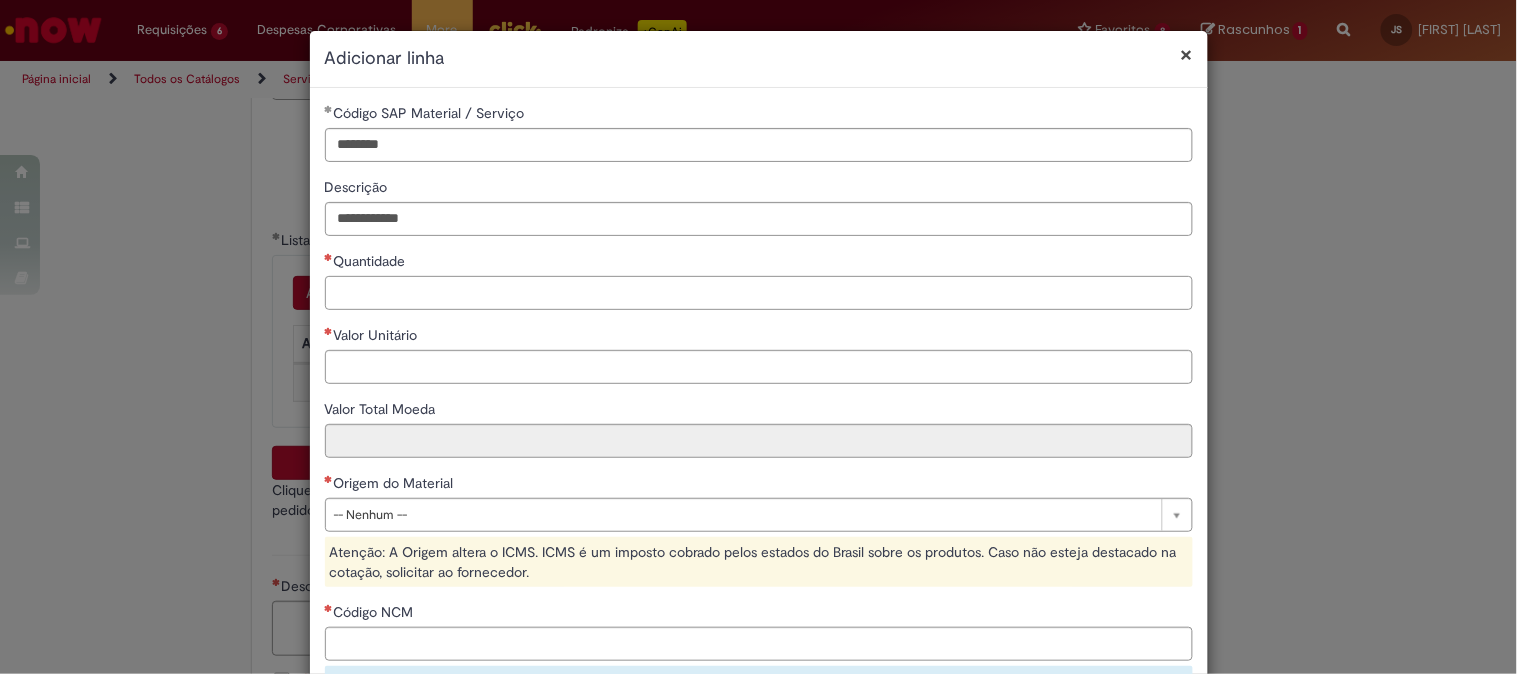 click on "Quantidade" at bounding box center [759, 293] 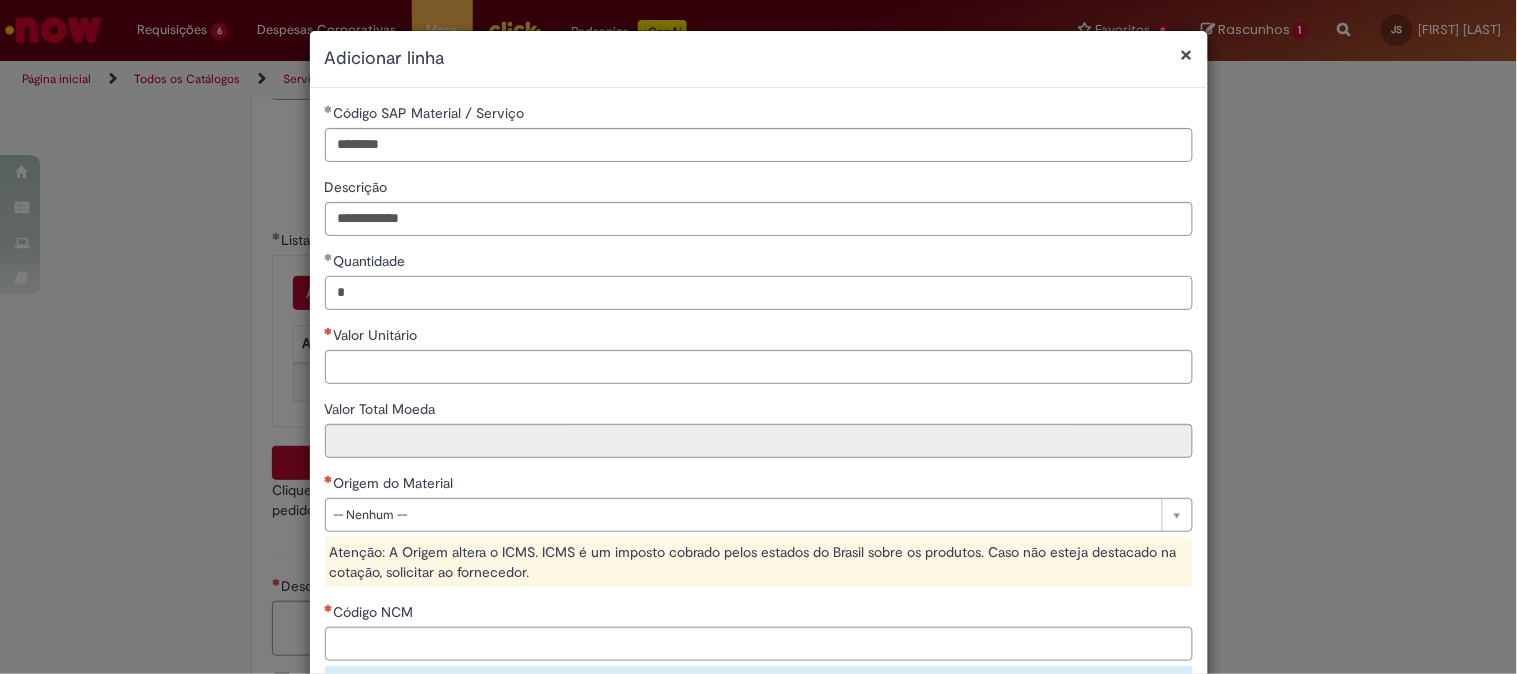 type on "*" 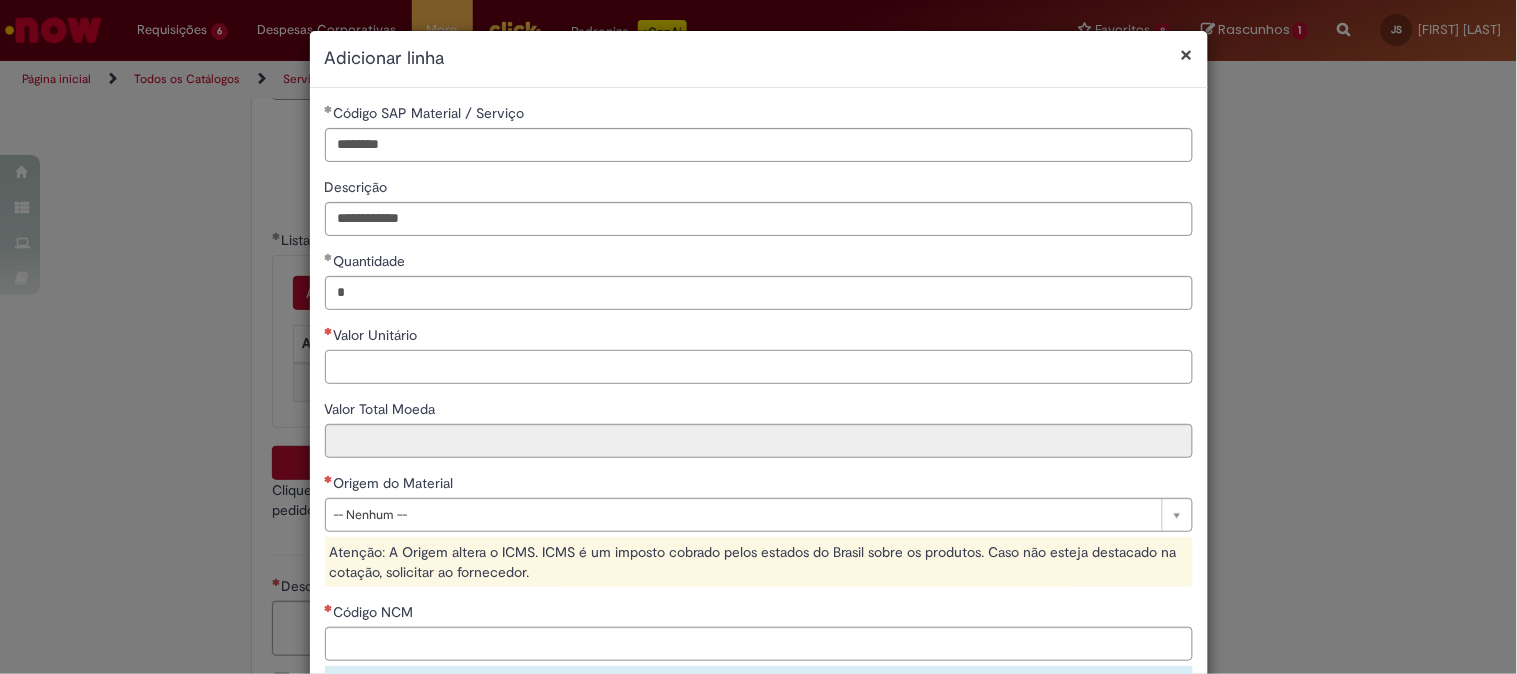 click on "Valor Unitário" at bounding box center [759, 367] 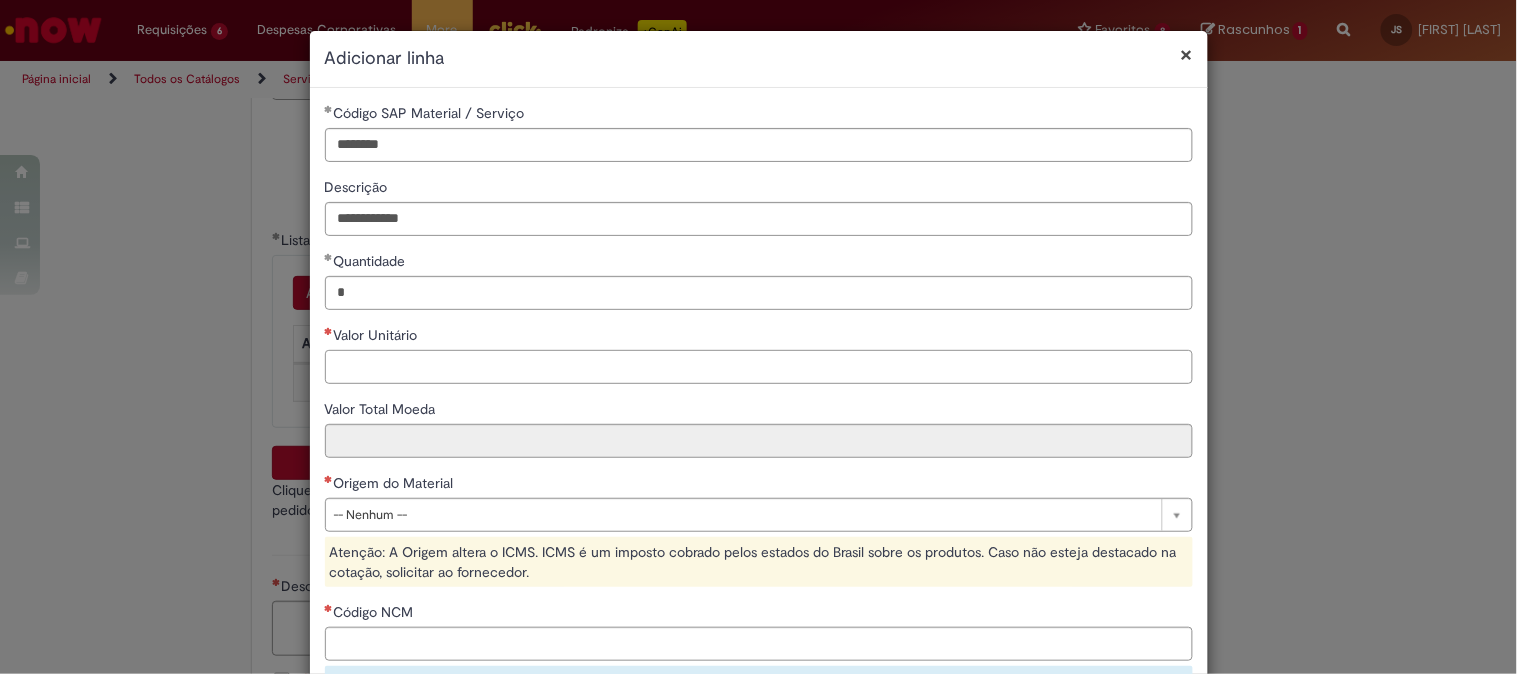 paste on "**********" 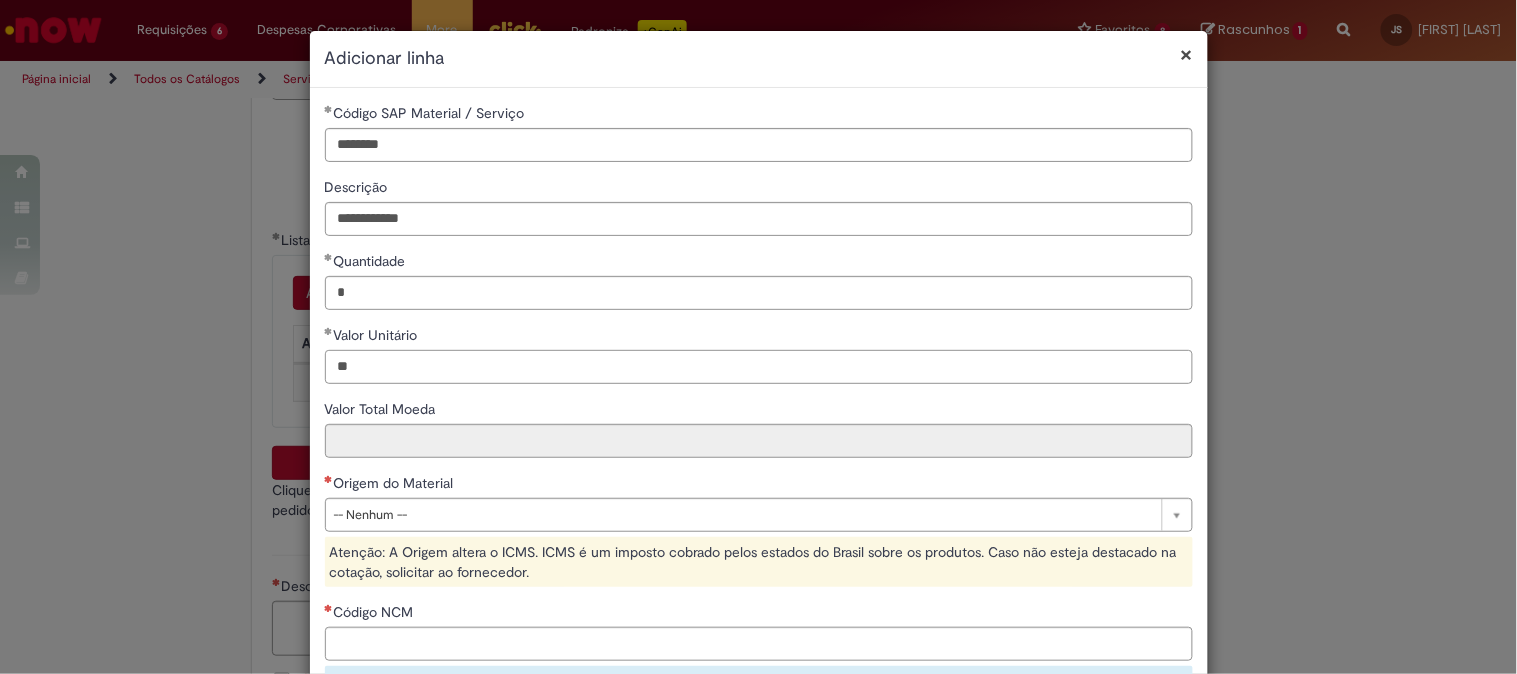 type on "*" 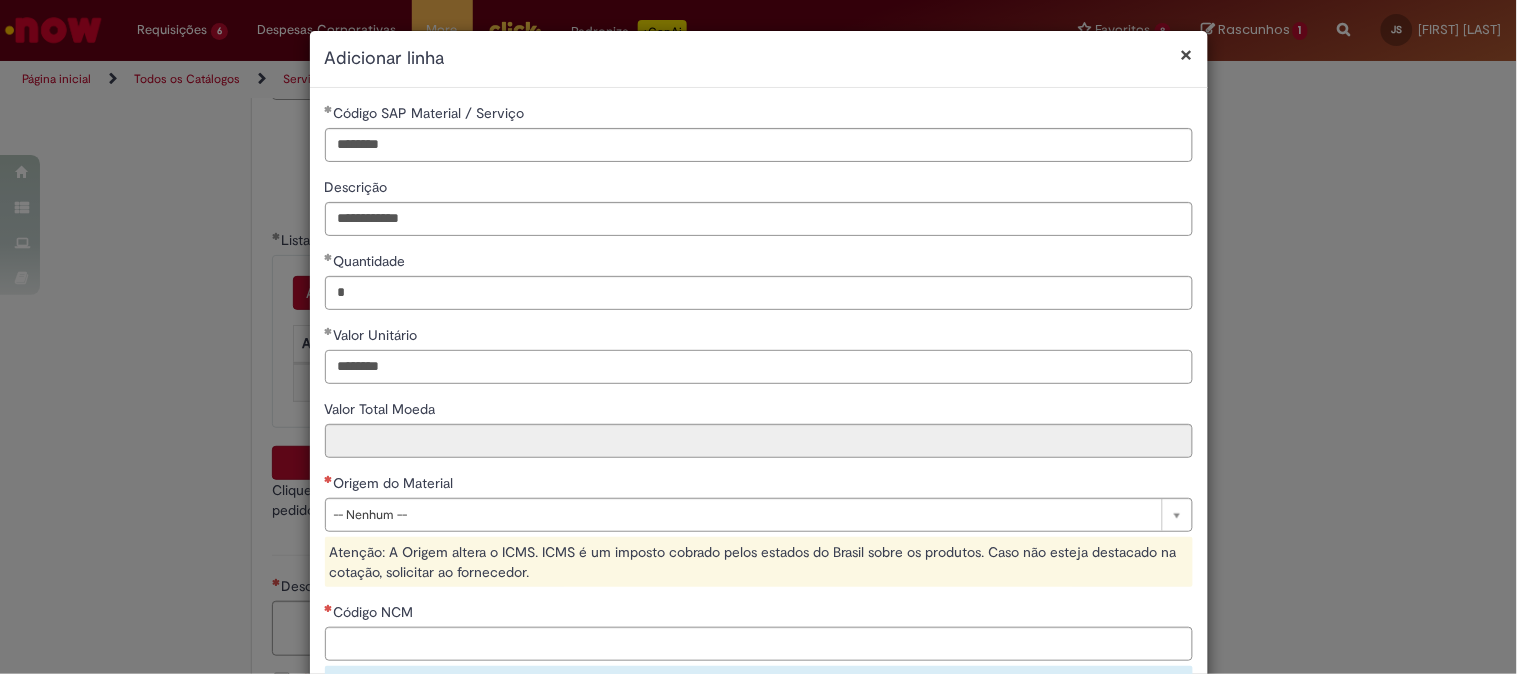 type on "********" 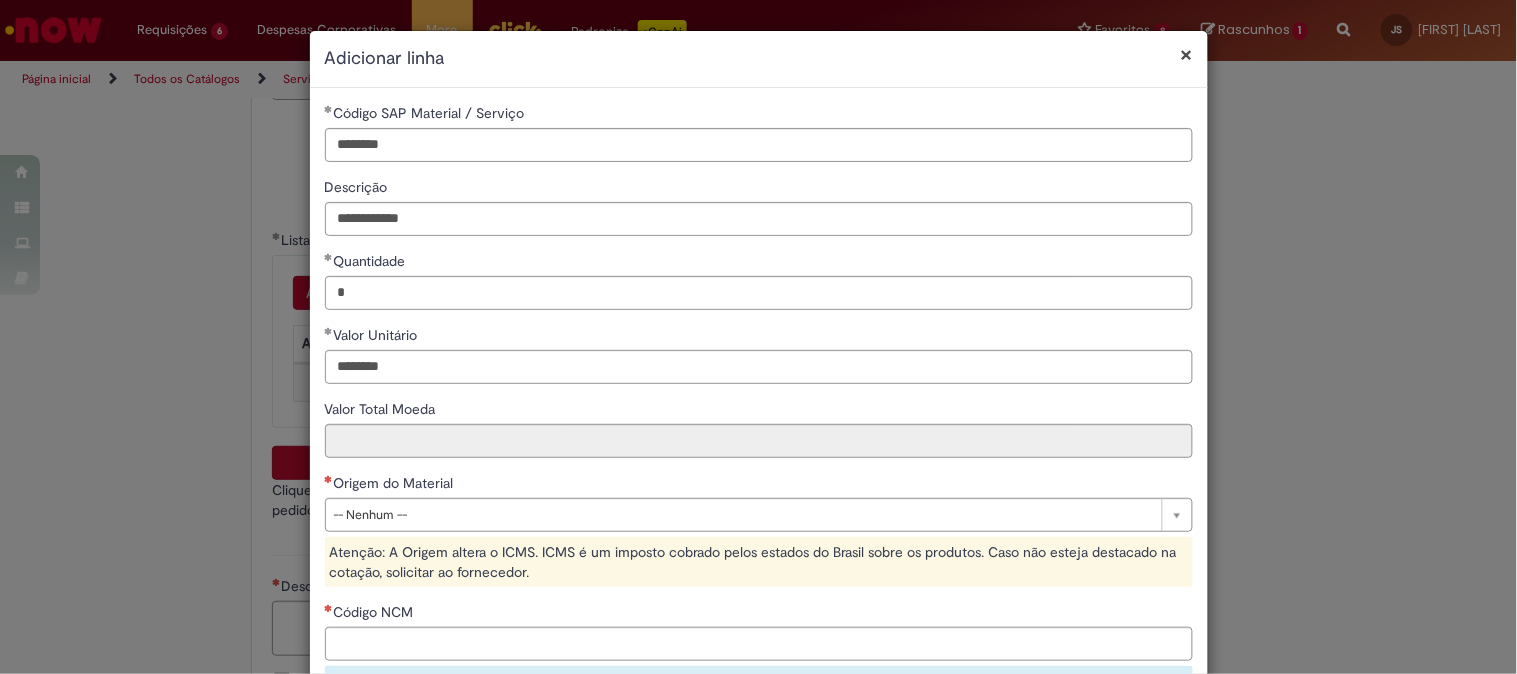 click on "**********" at bounding box center (759, 491) 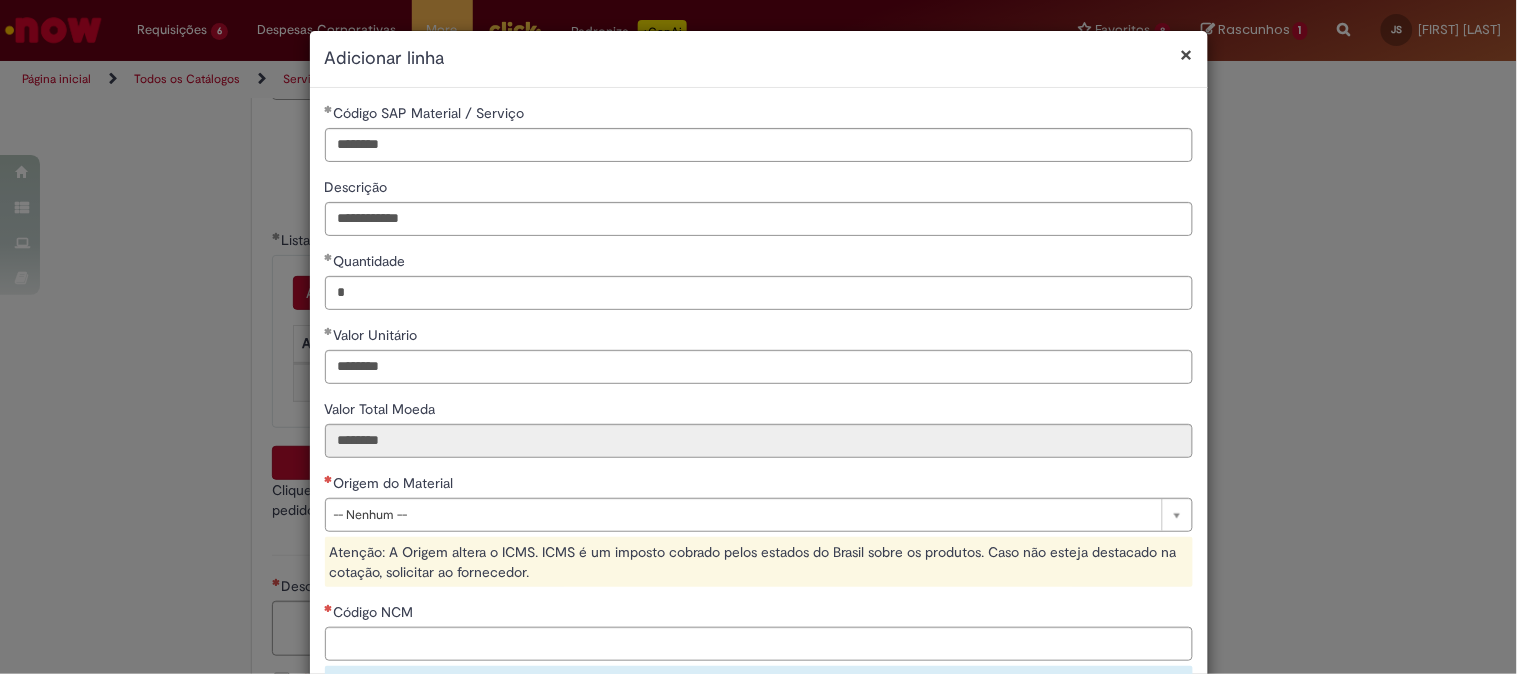 scroll, scrollTop: 222, scrollLeft: 0, axis: vertical 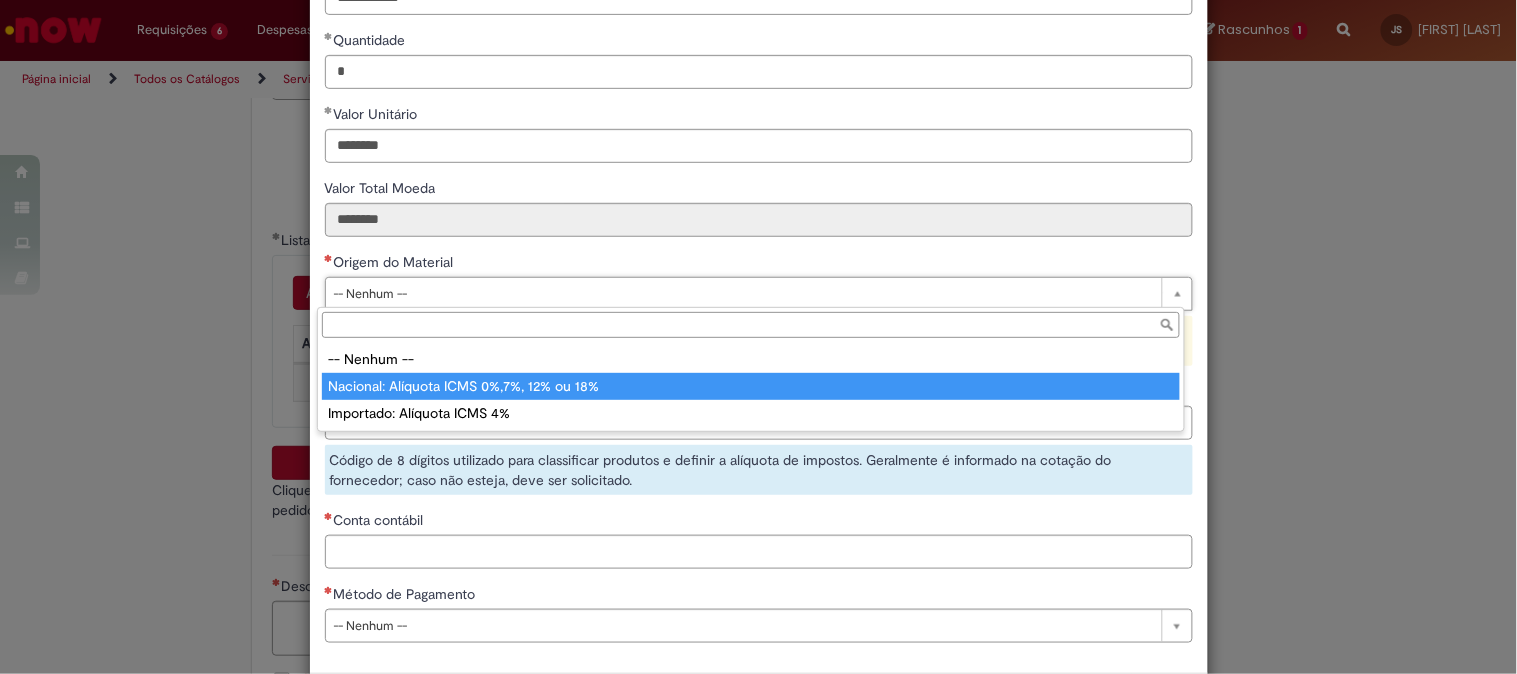 type on "**********" 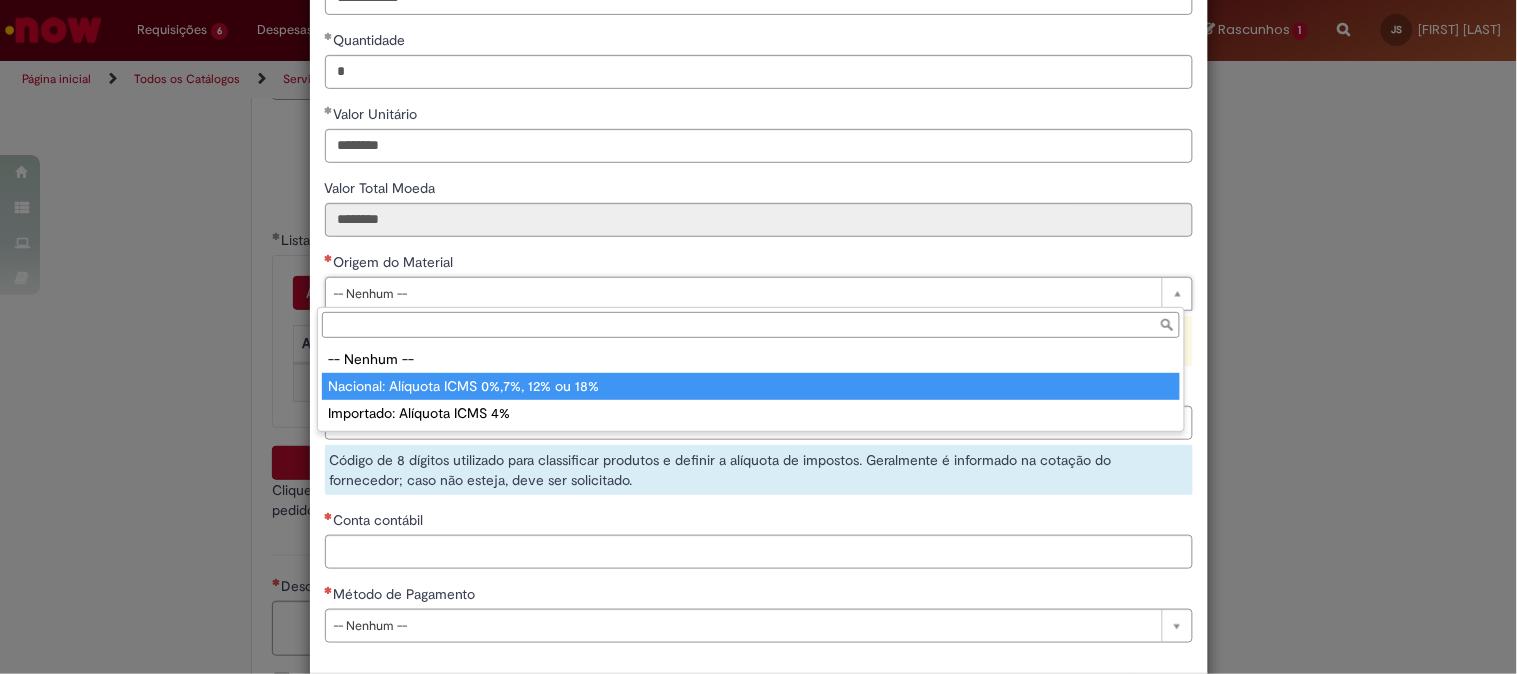 select on "*" 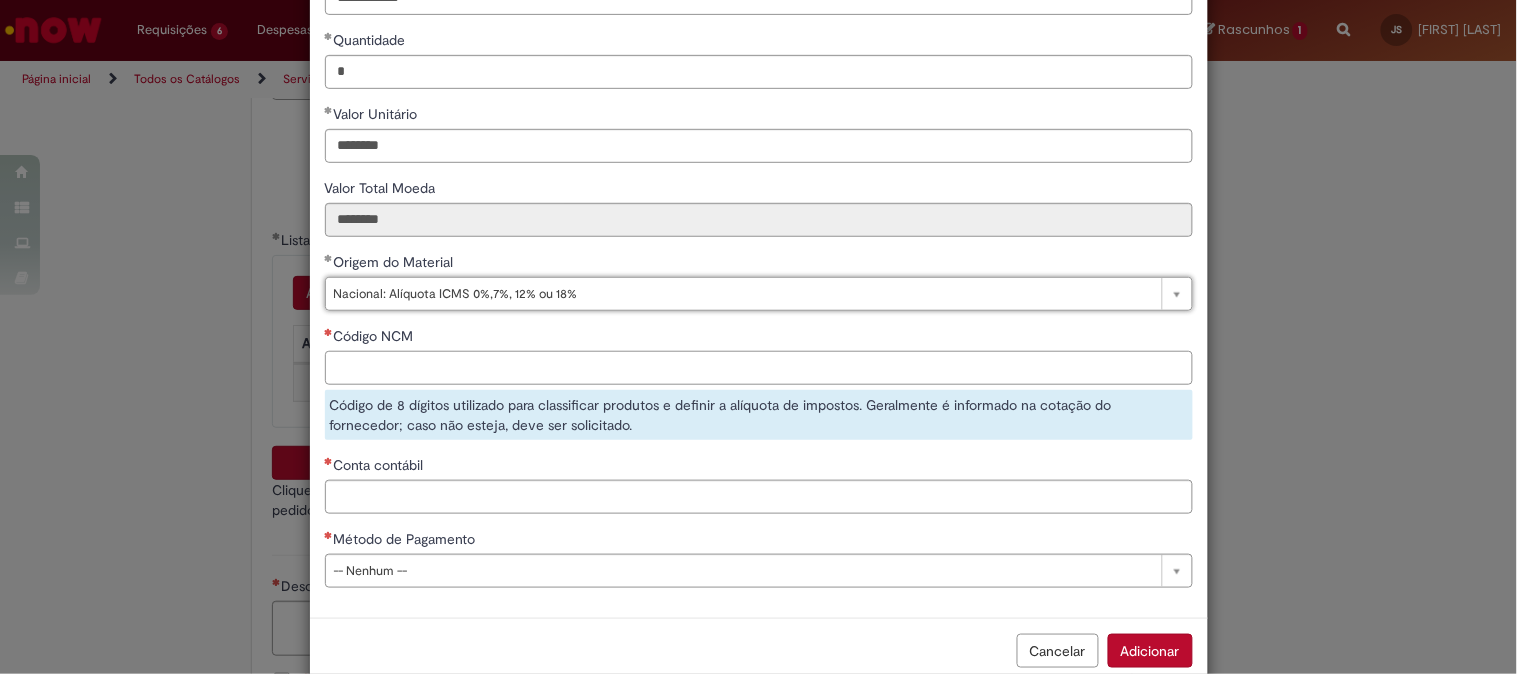 click on "Código NCM" at bounding box center [759, 368] 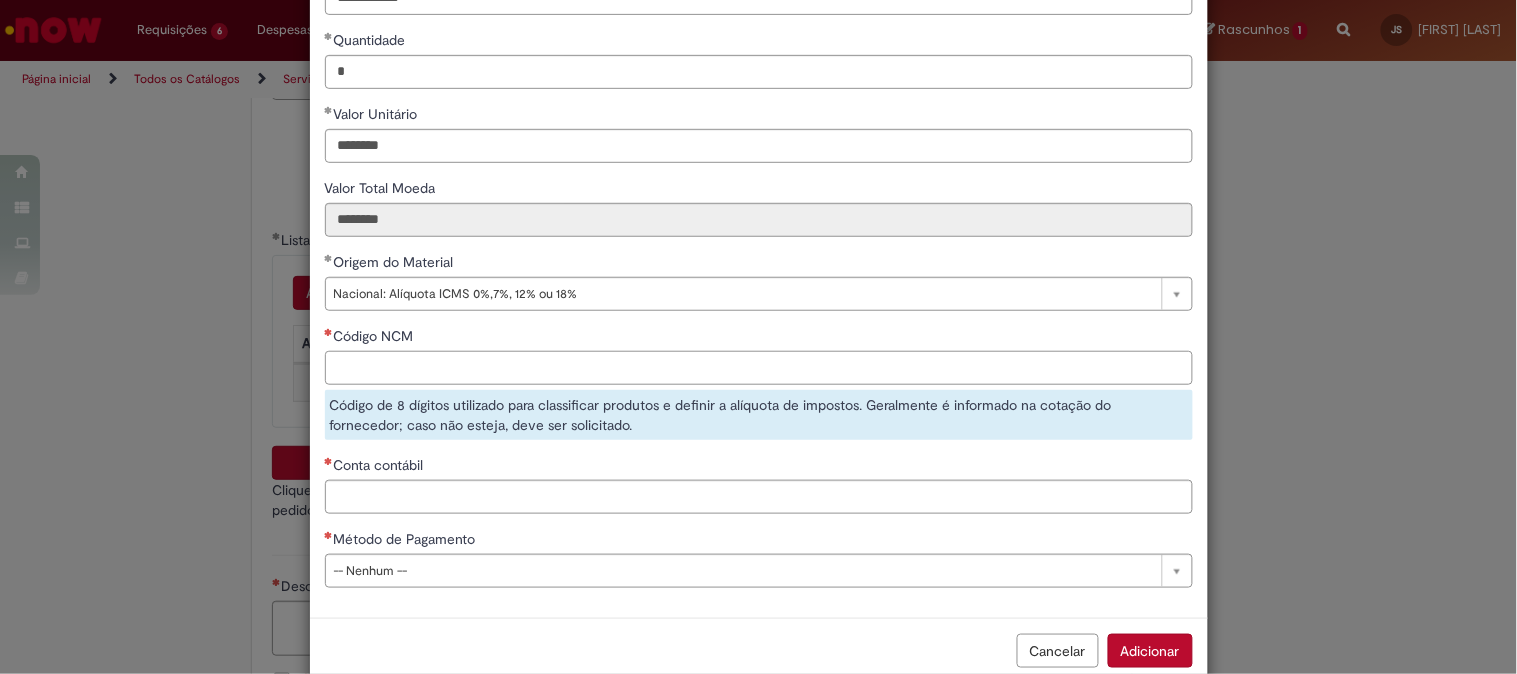 paste on "********" 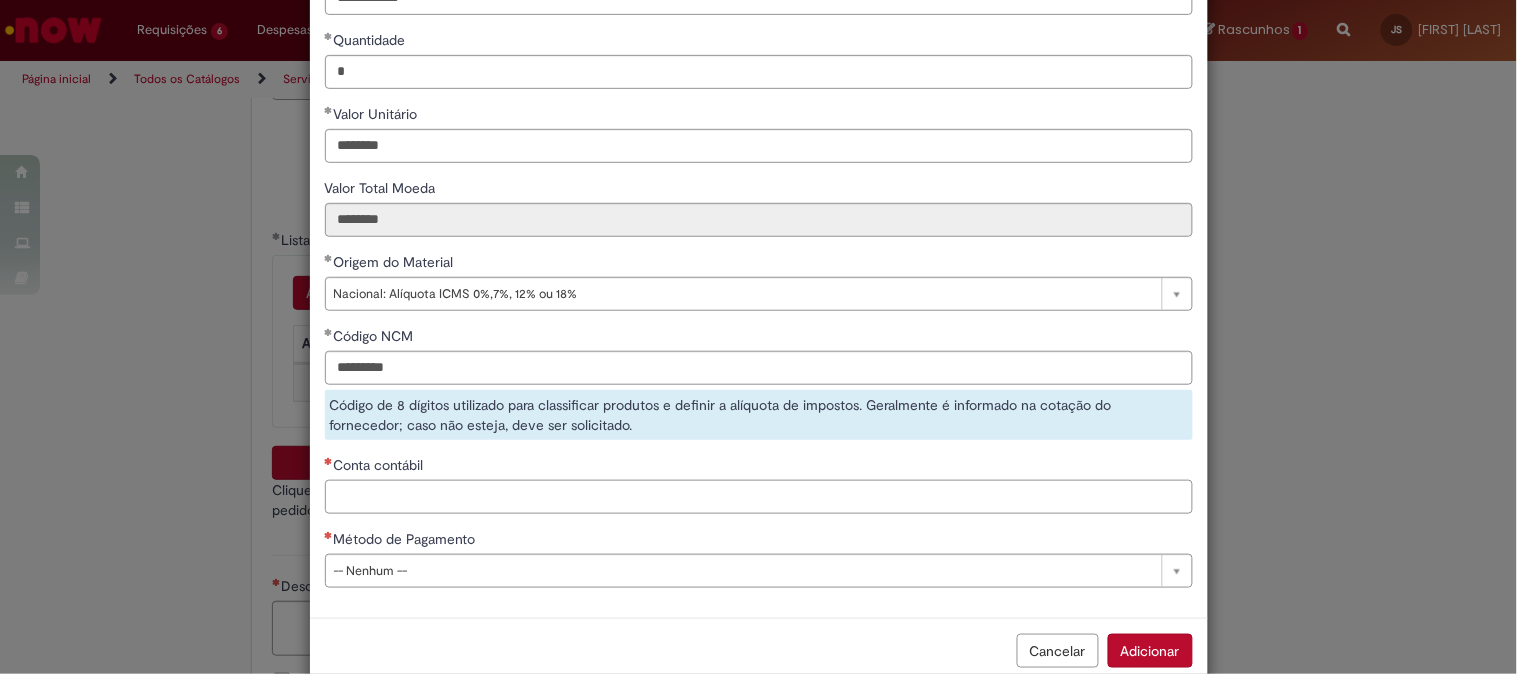 click on "**********" at bounding box center [759, 242] 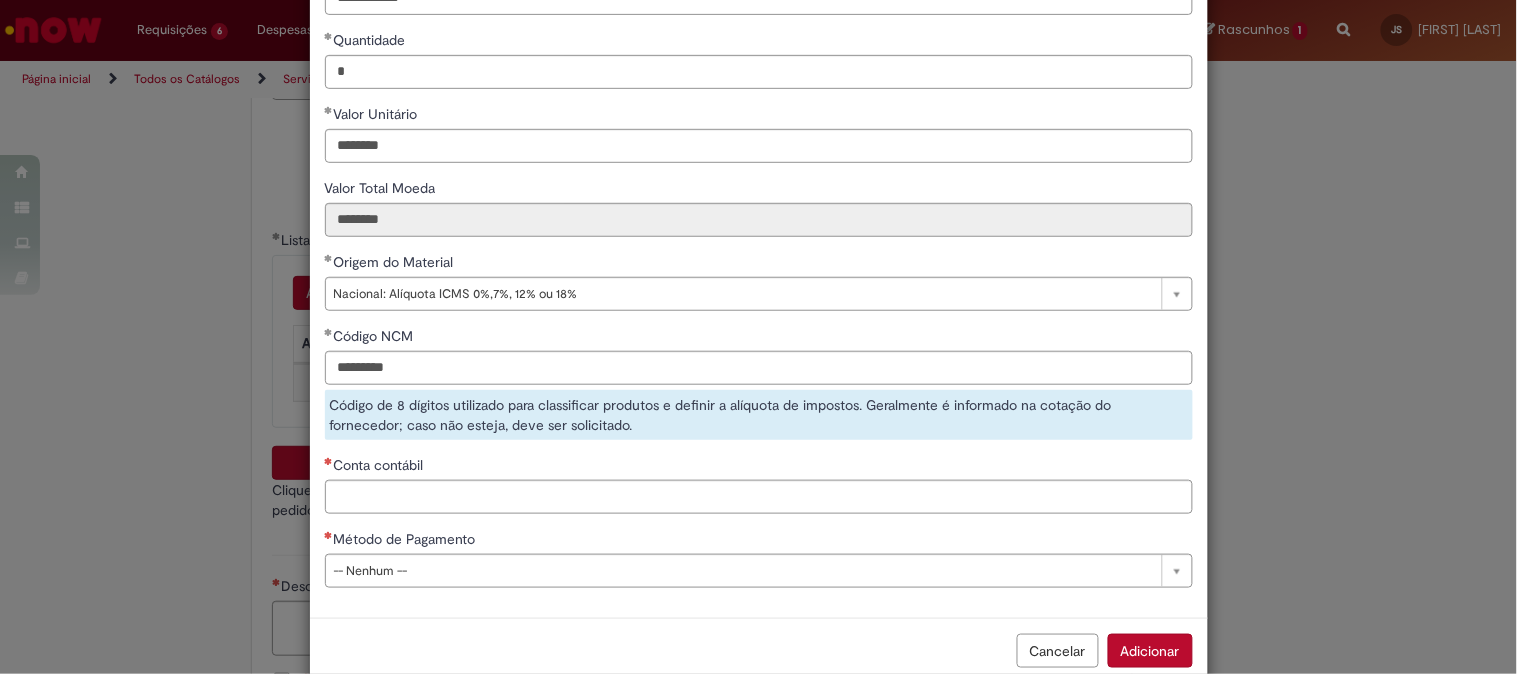 click on "Método de Pagamento" at bounding box center [407, 539] 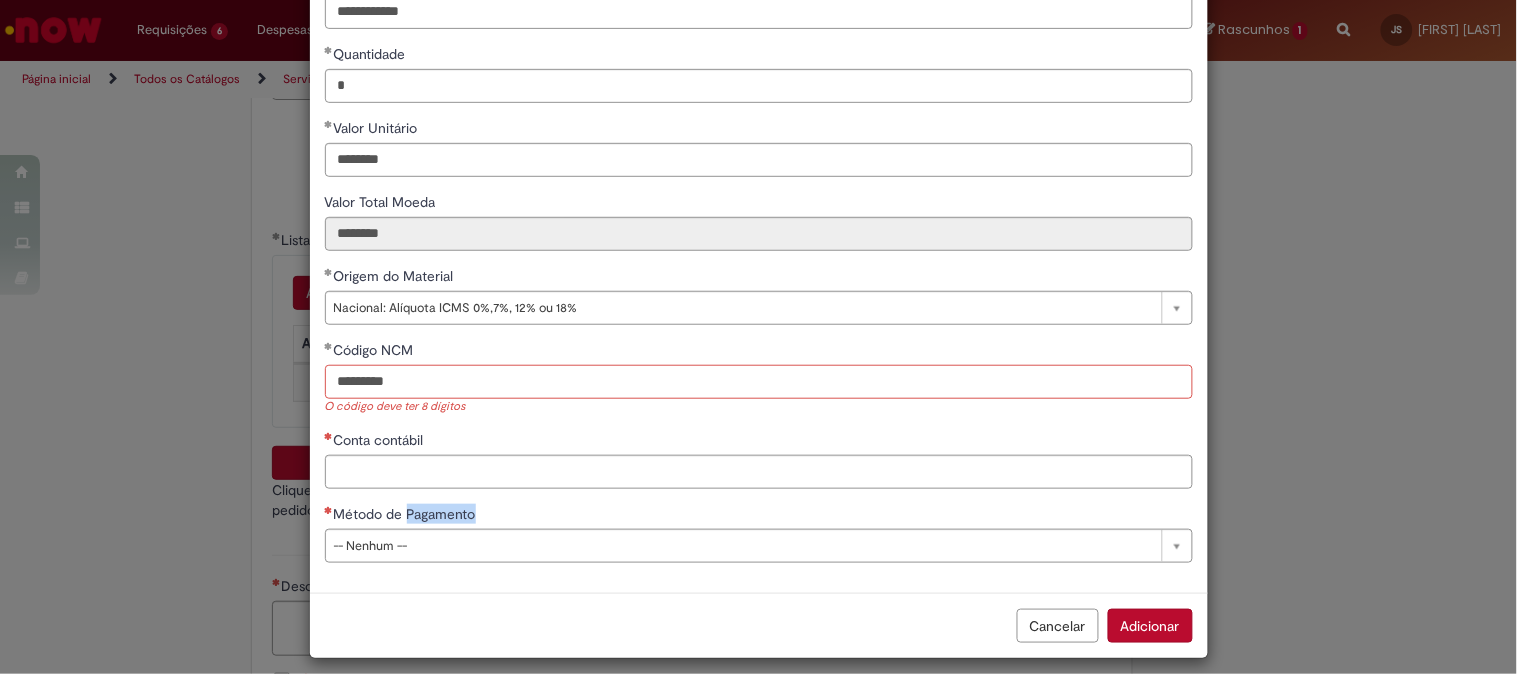 click on "********" at bounding box center (759, 382) 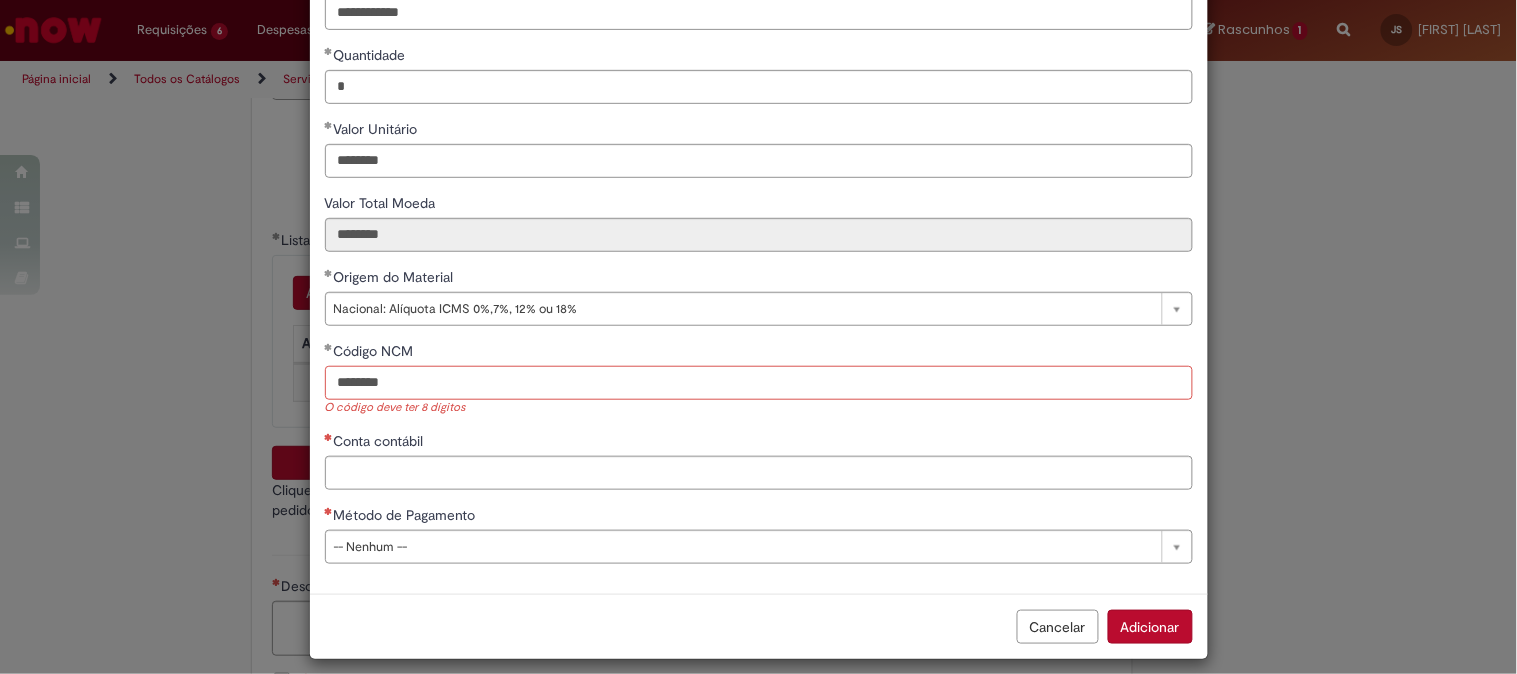 type on "********" 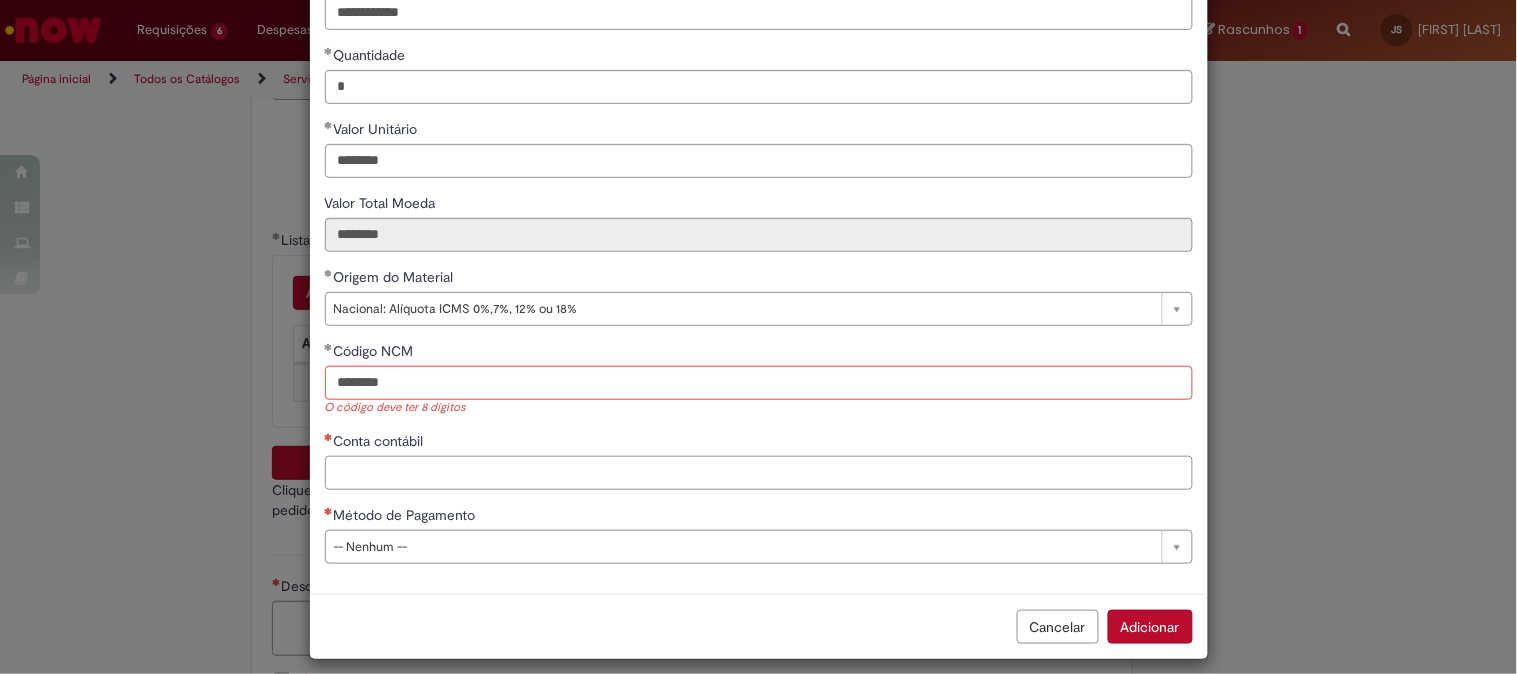 click on "**********" at bounding box center [759, 238] 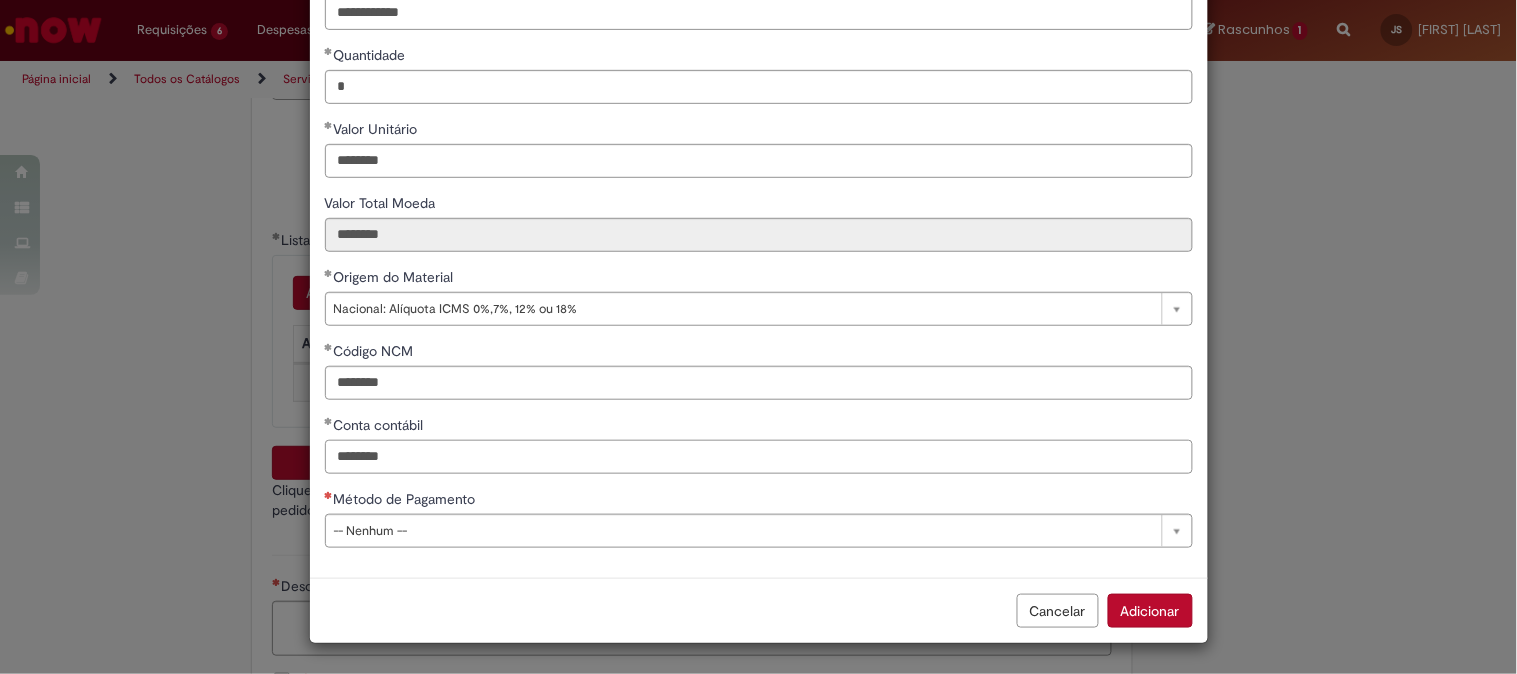 type on "********" 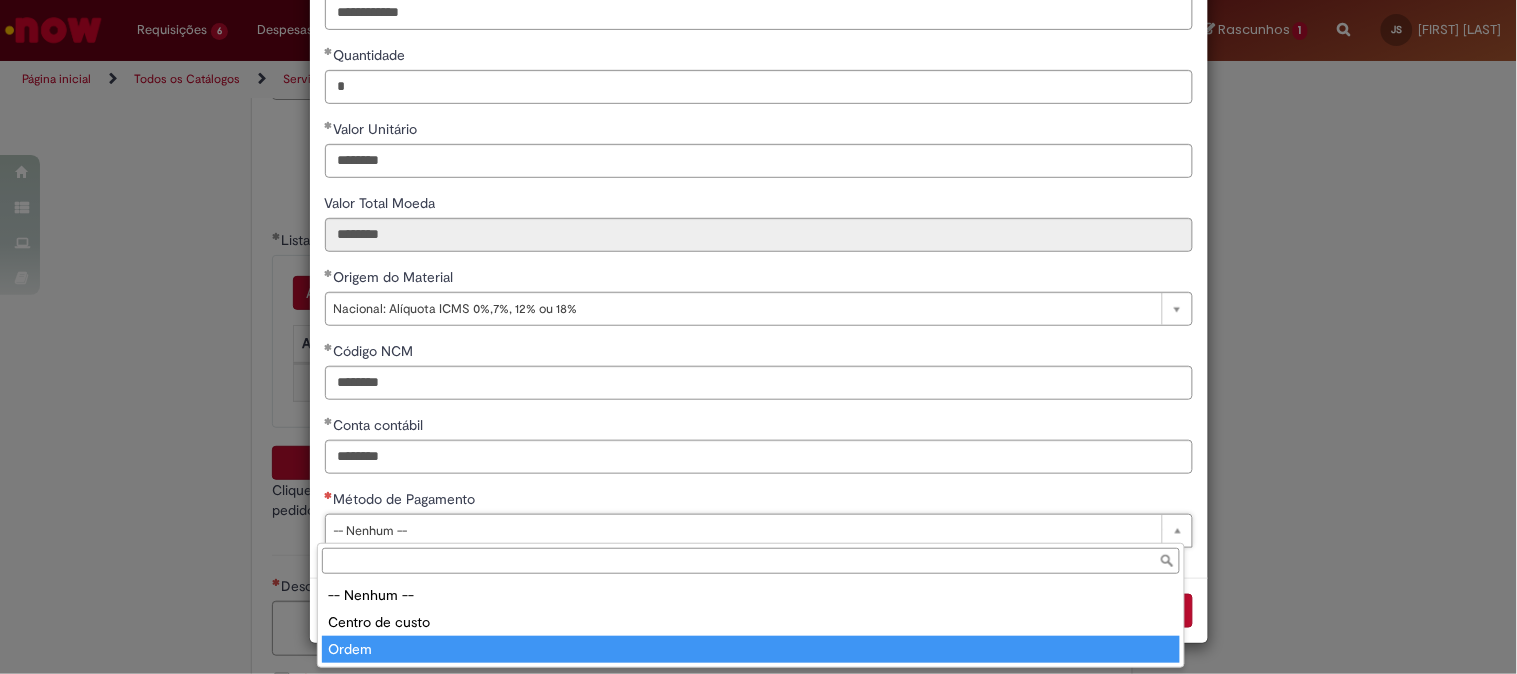 type on "*****" 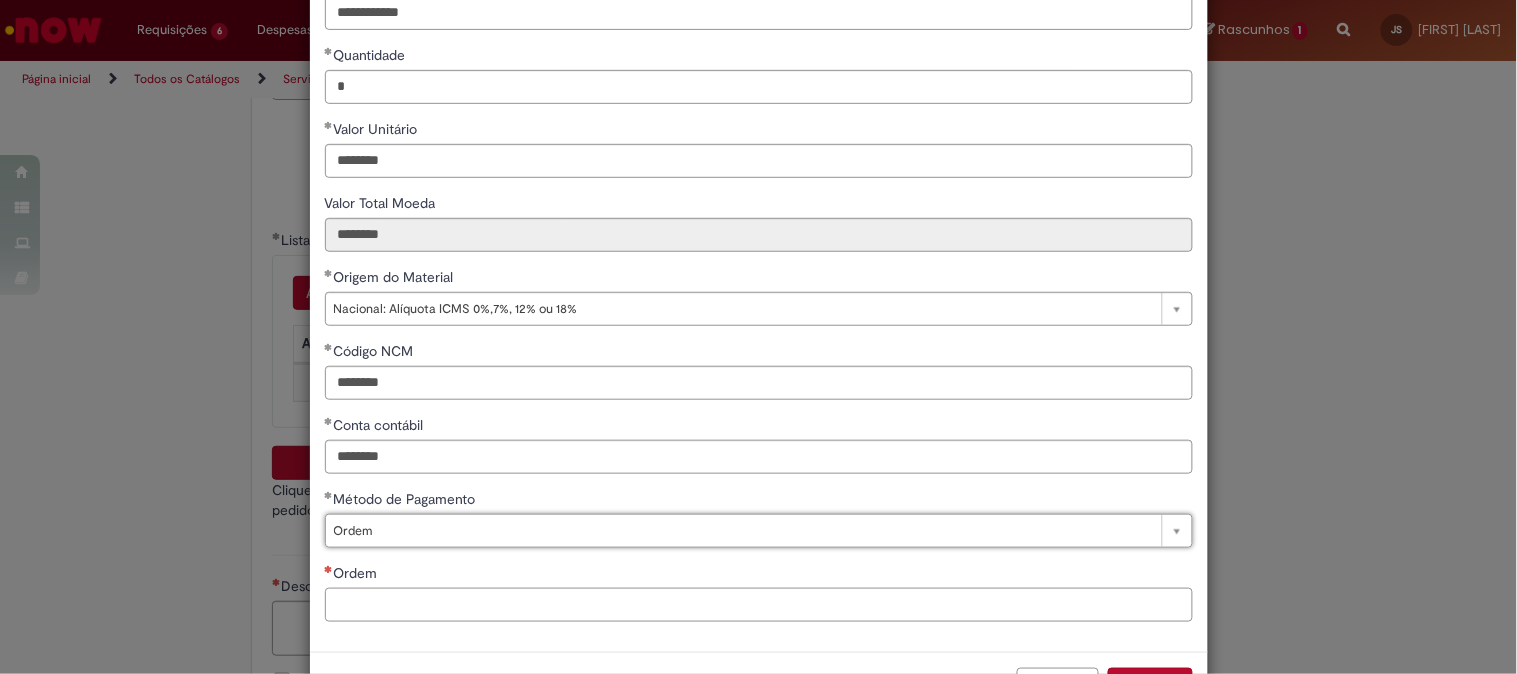 click on "Ordem" at bounding box center (759, 605) 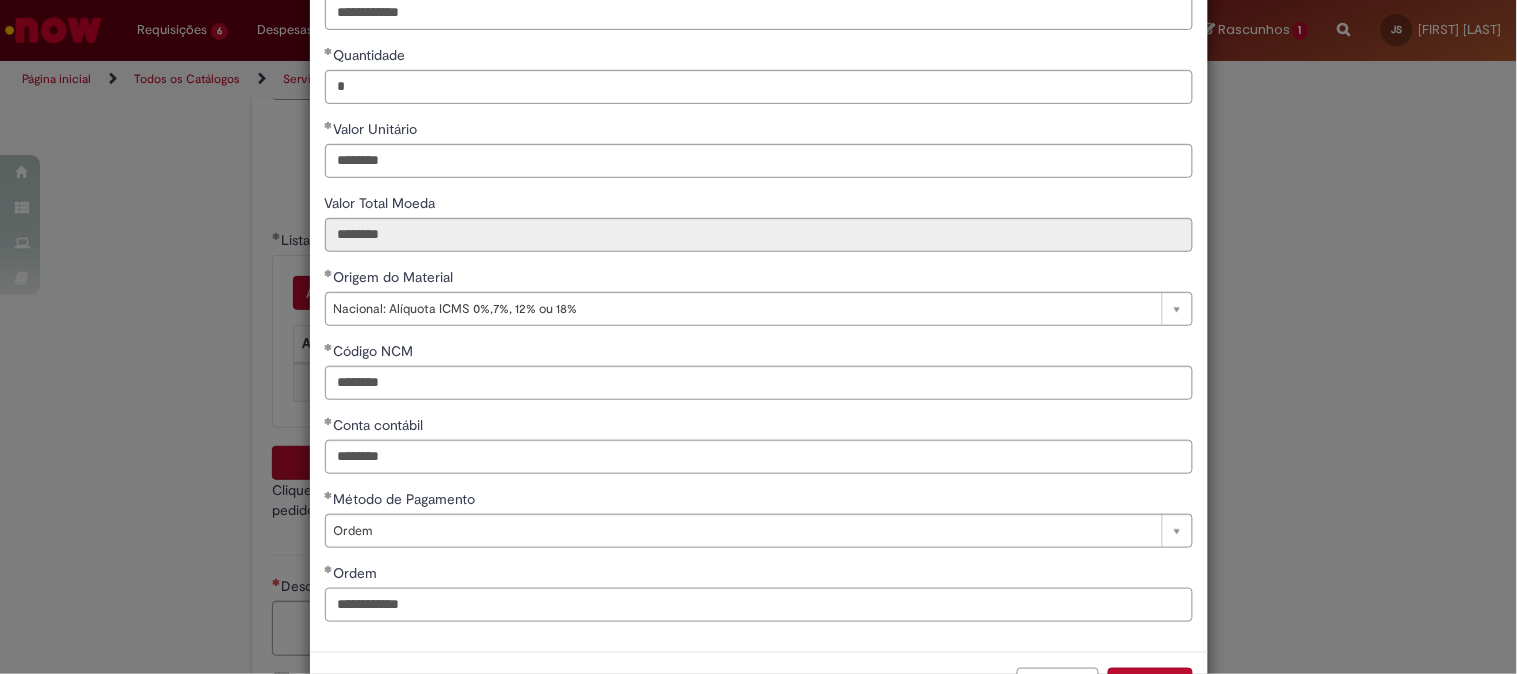scroll, scrollTop: 280, scrollLeft: 0, axis: vertical 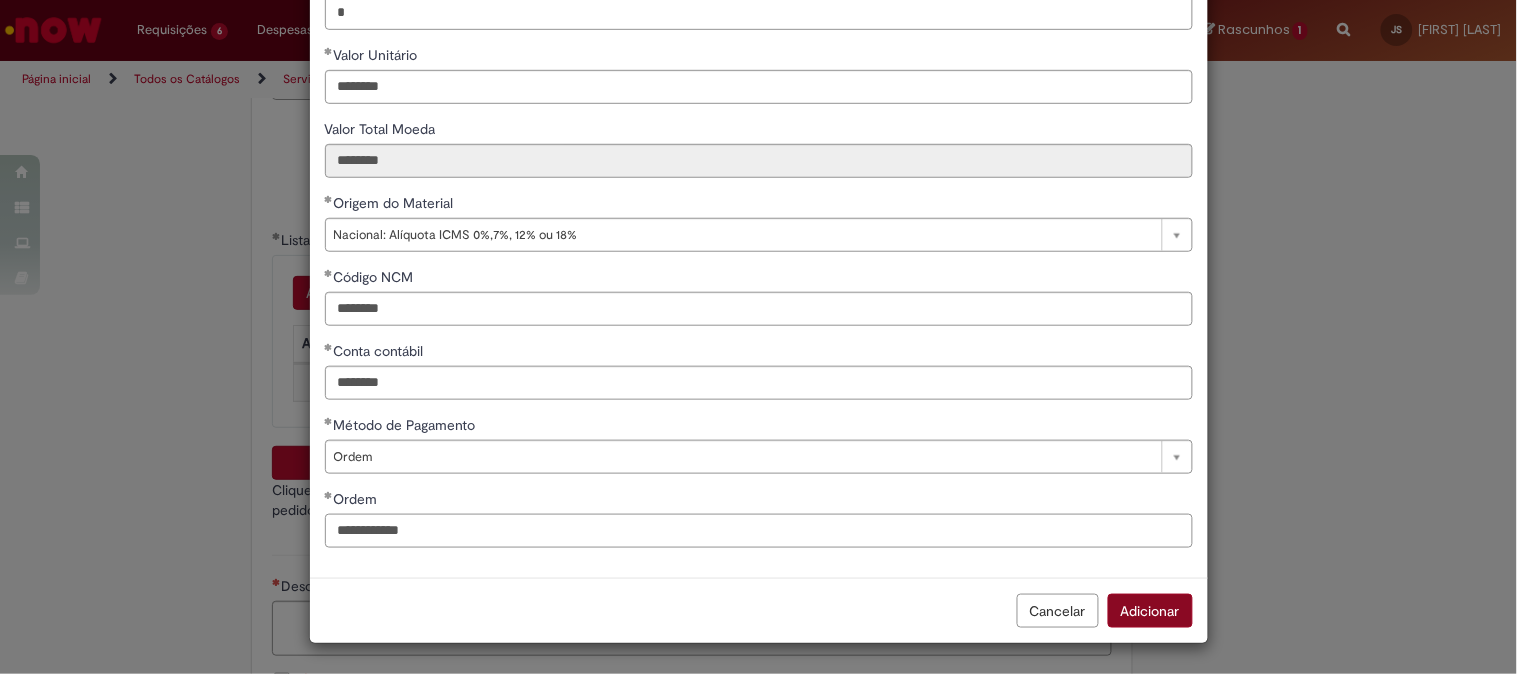 type on "**********" 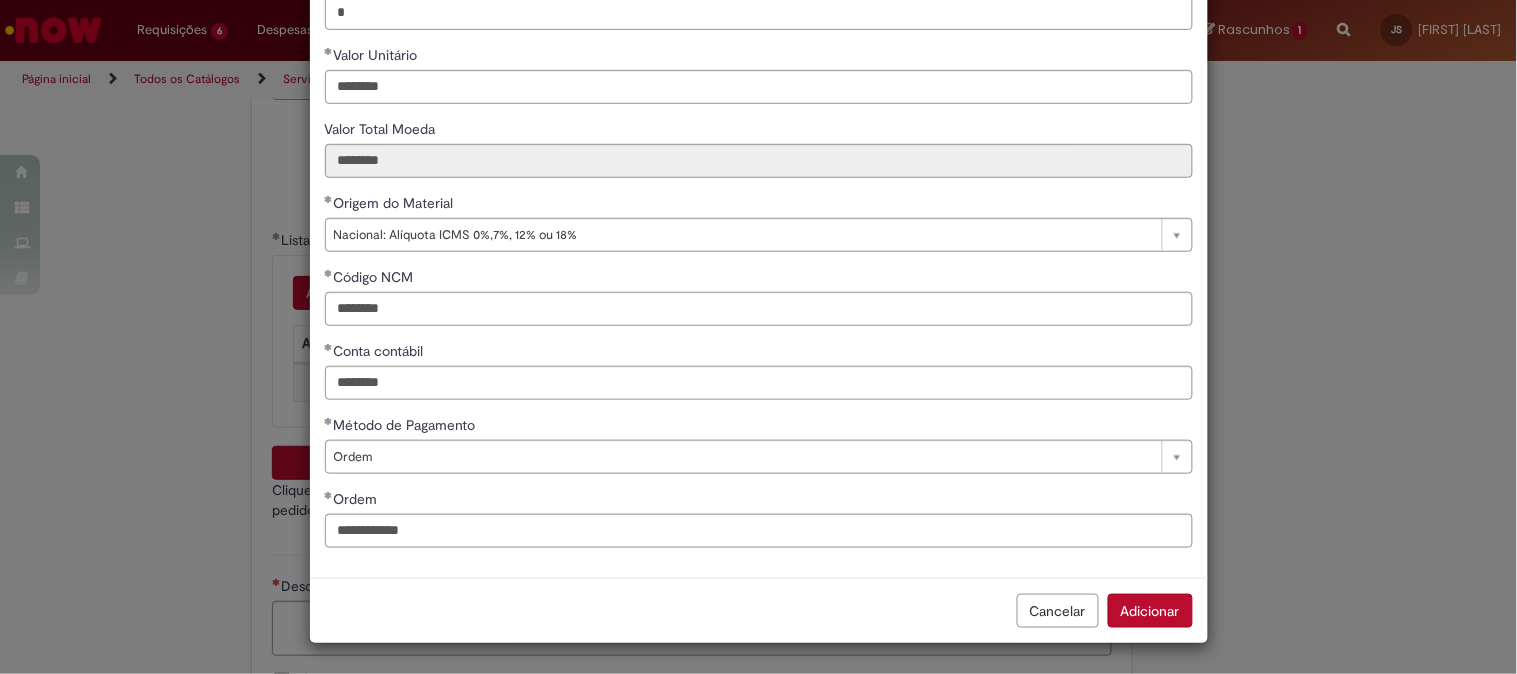 click on "Adicionar" at bounding box center (1150, 611) 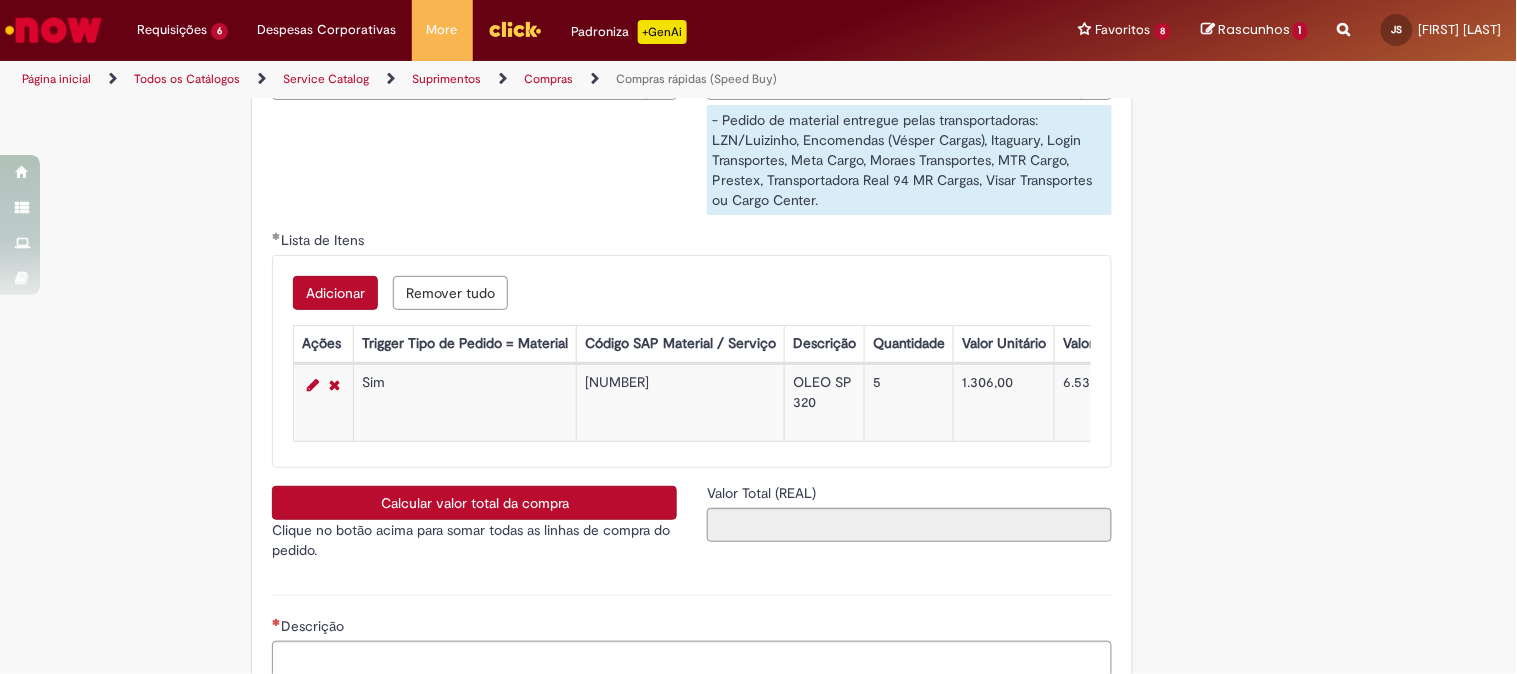 click on "Calcular valor total da compra" at bounding box center [474, 503] 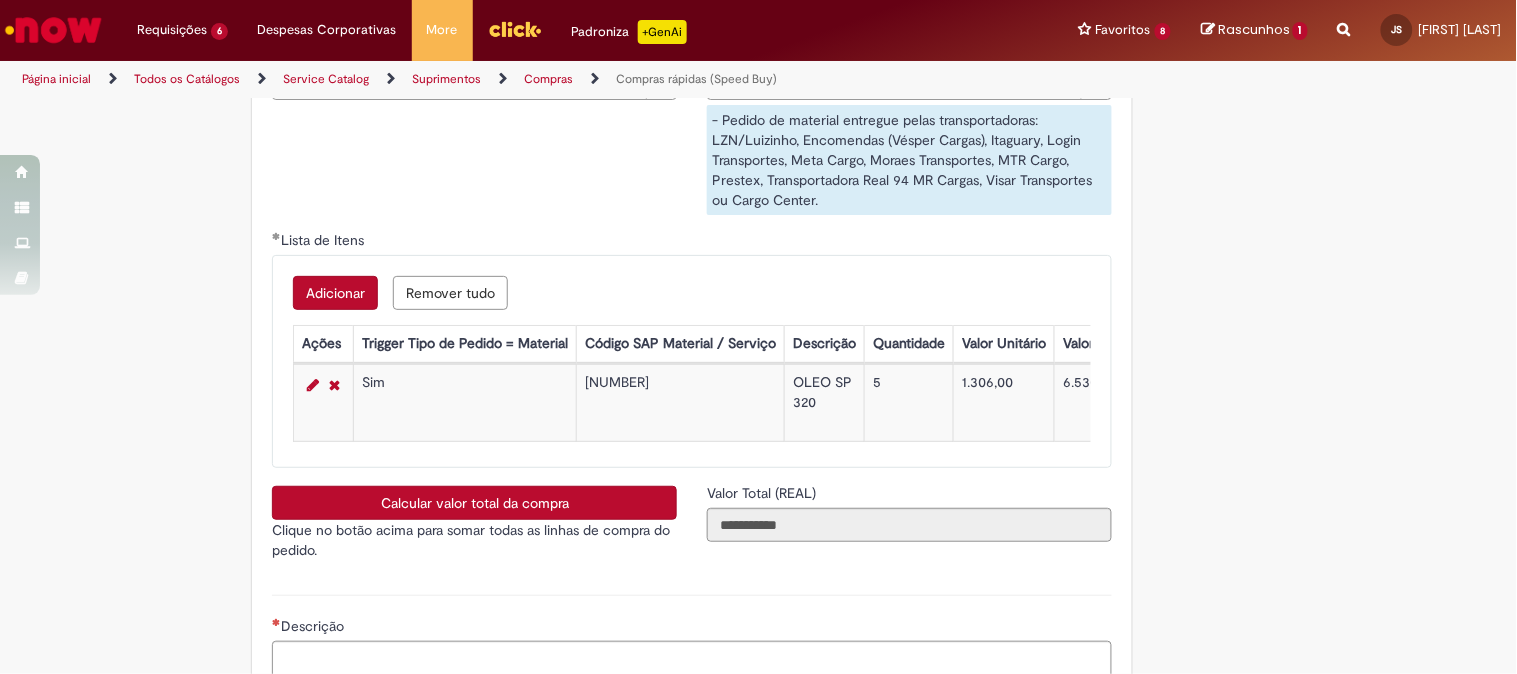 scroll, scrollTop: 3444, scrollLeft: 0, axis: vertical 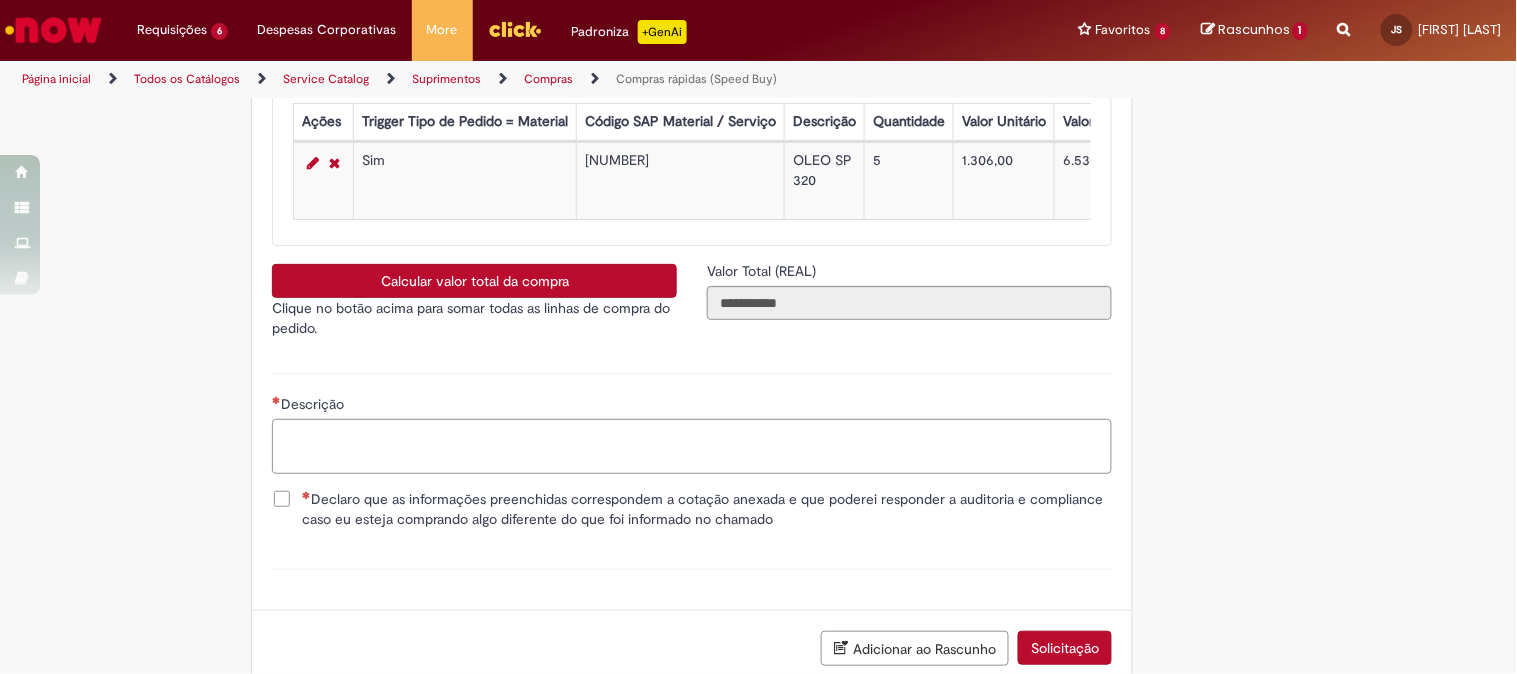 click on "Descrição" at bounding box center [692, 446] 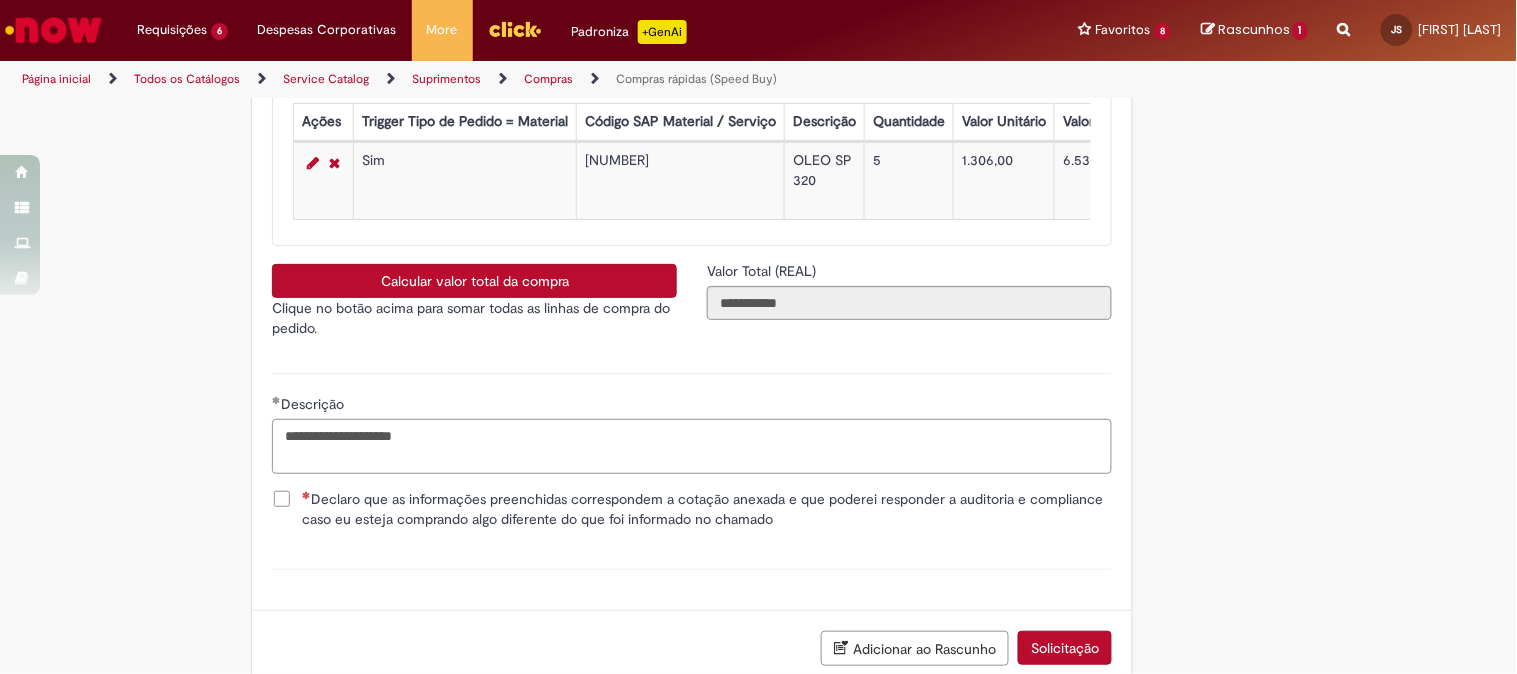 type on "**********" 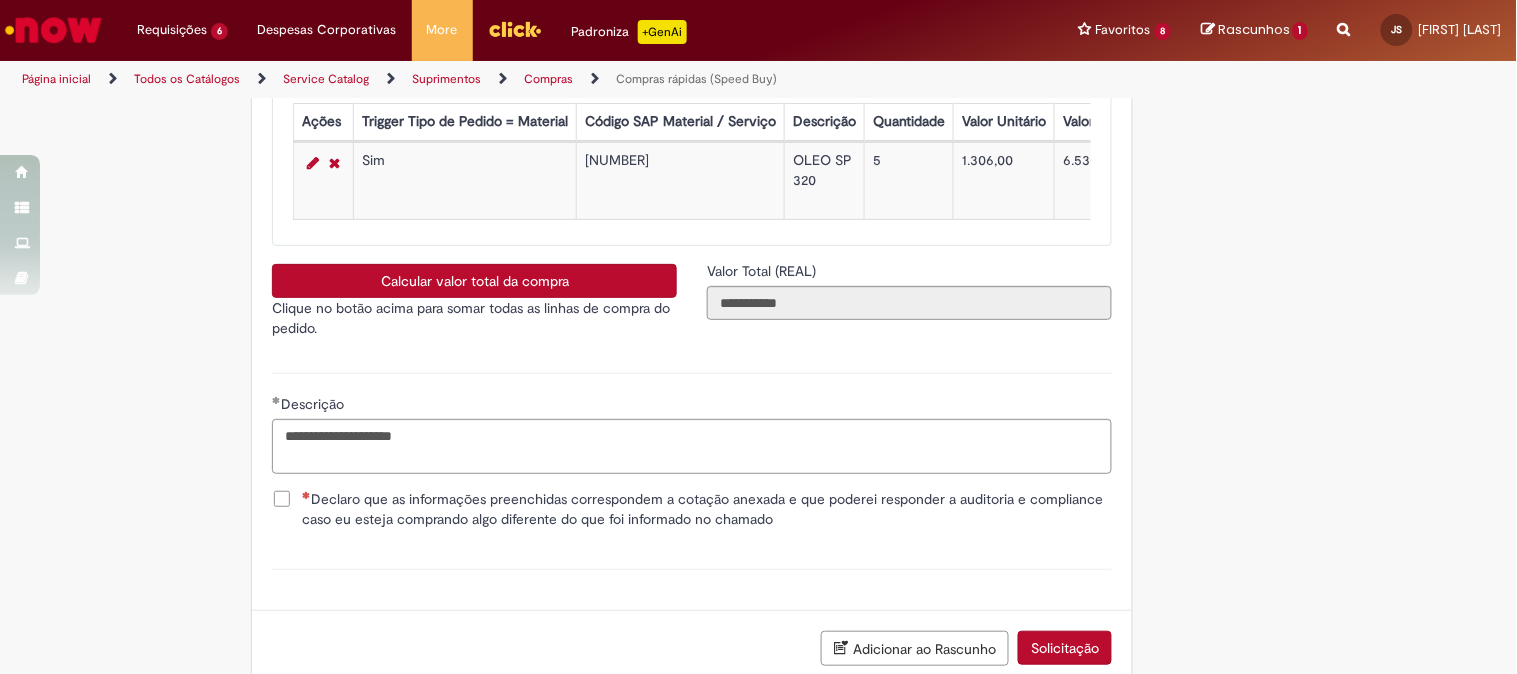 click on "Declaro que as informações preenchidas correspondem a cotação anexada e que poderei responder a auditoria e compliance caso eu esteja comprando algo diferente do que foi informado no chamado" at bounding box center (692, 509) 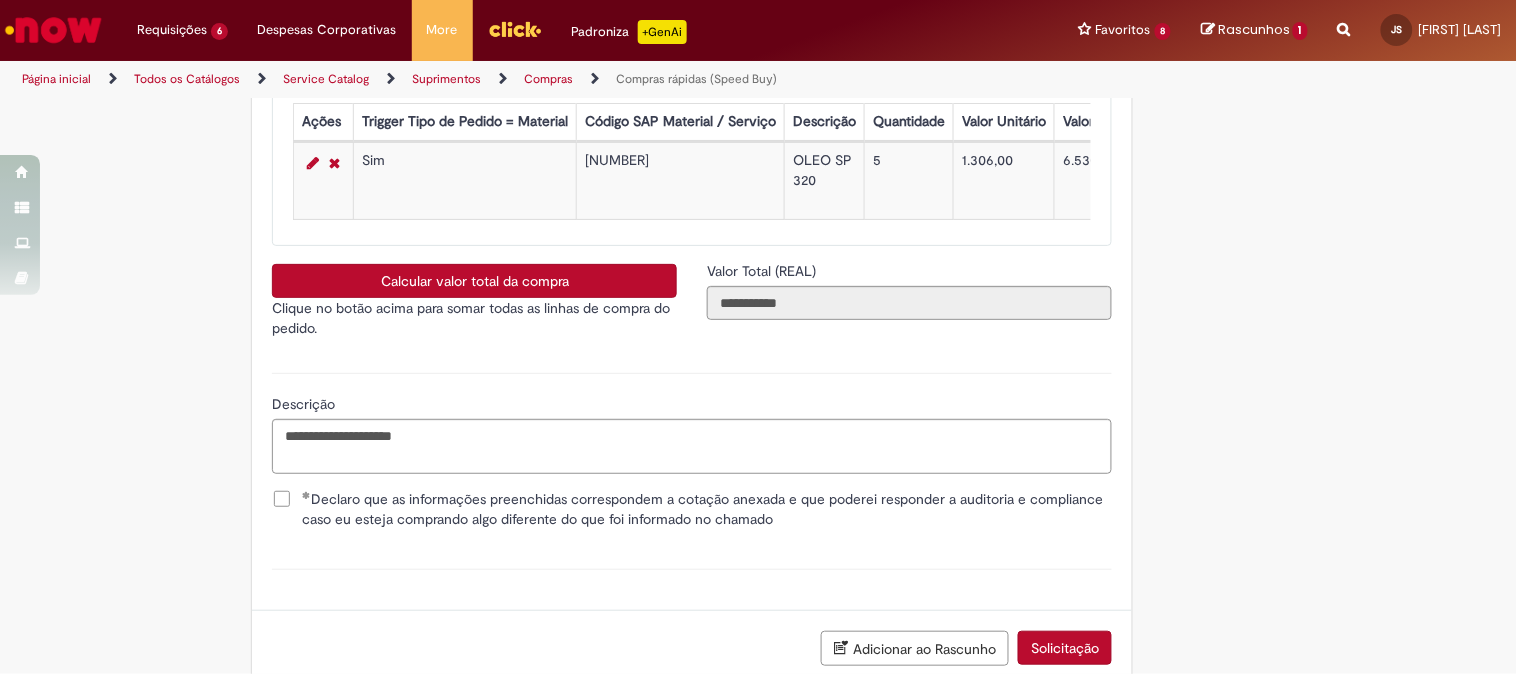 scroll, scrollTop: 3613, scrollLeft: 0, axis: vertical 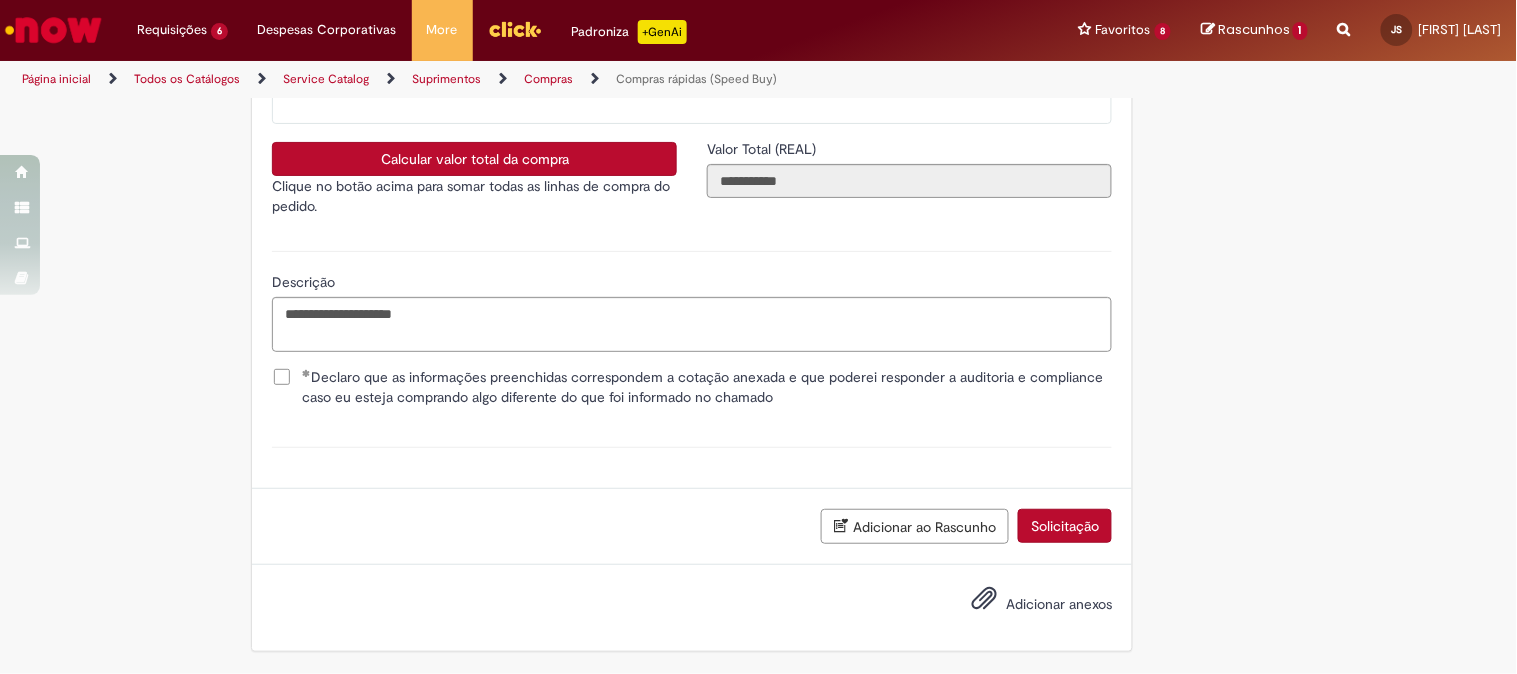 click on "Adicionar anexos" at bounding box center (1027, 605) 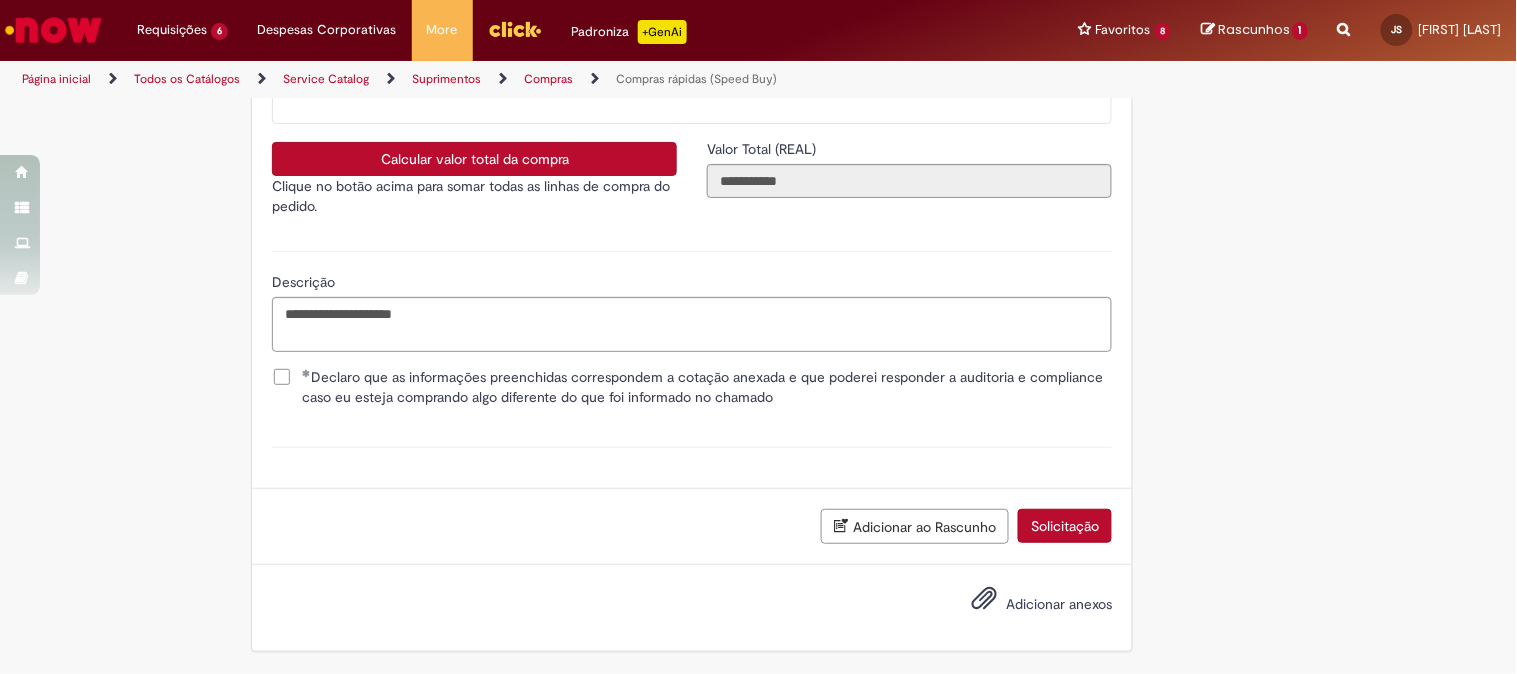 click on "Adicionar anexos" at bounding box center (1059, 604) 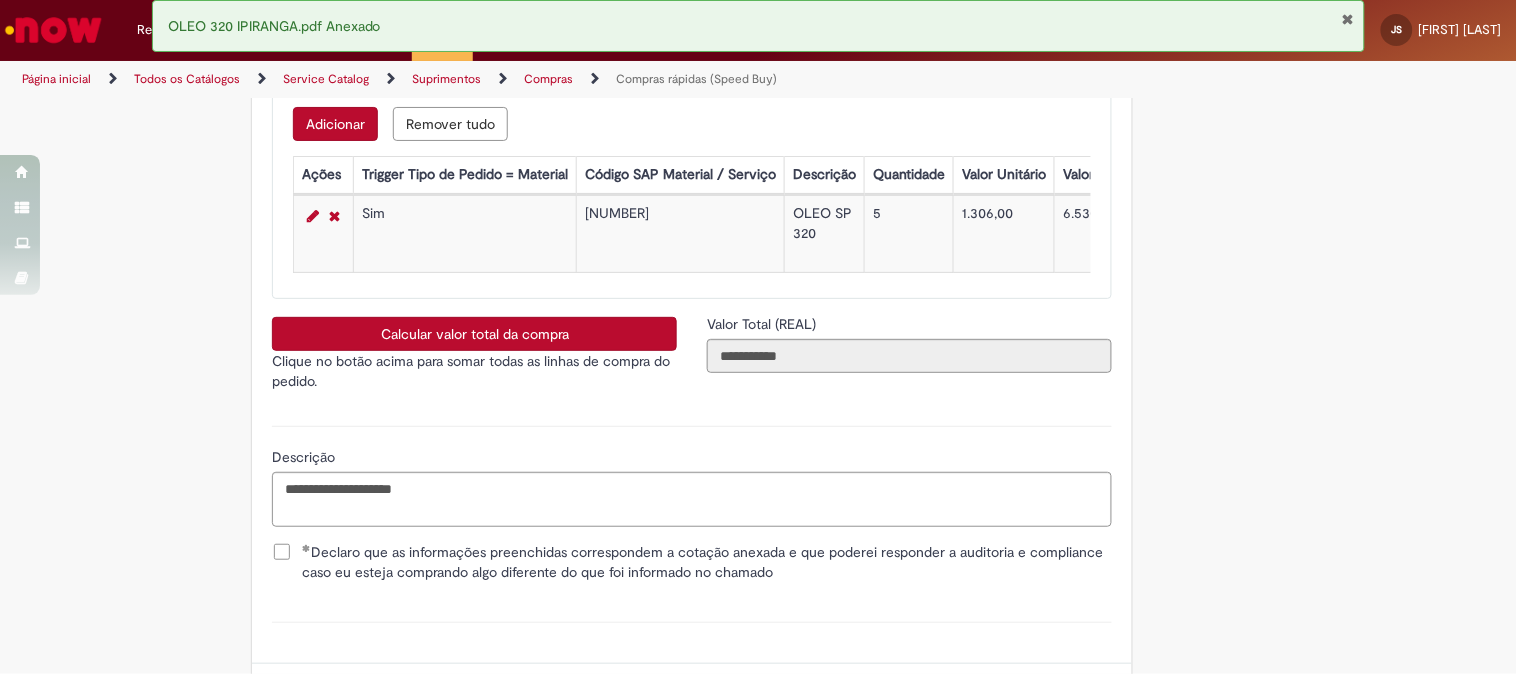 scroll, scrollTop: 3685, scrollLeft: 0, axis: vertical 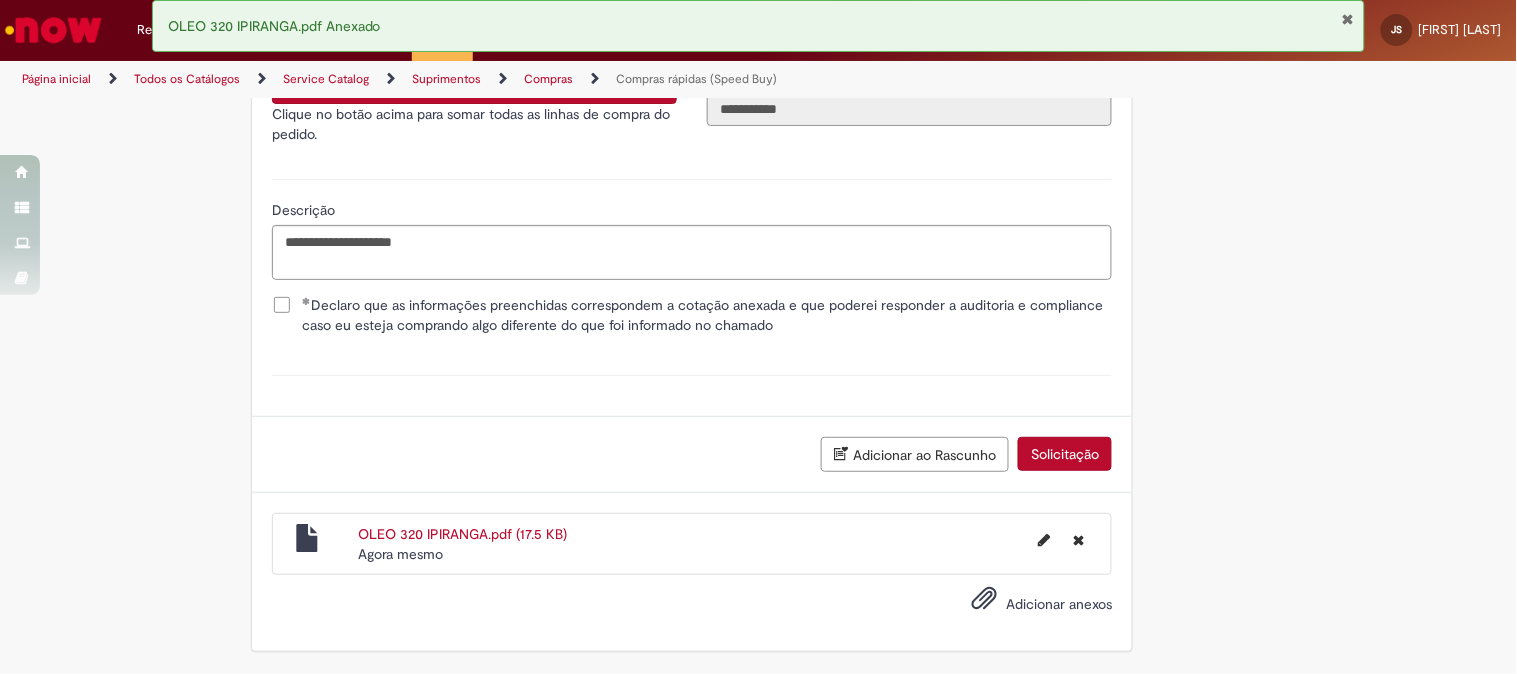 click on "Solicitação" at bounding box center [1065, 454] 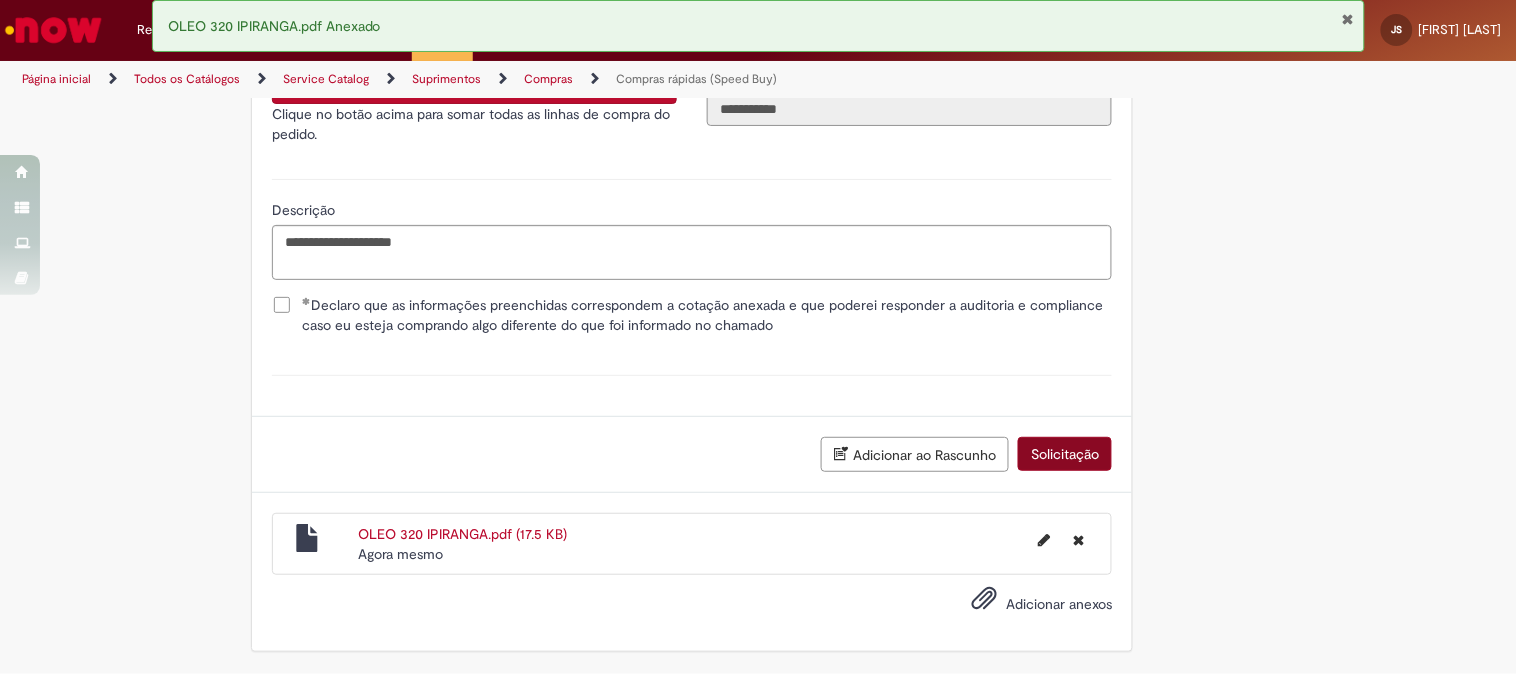 scroll, scrollTop: 3640, scrollLeft: 0, axis: vertical 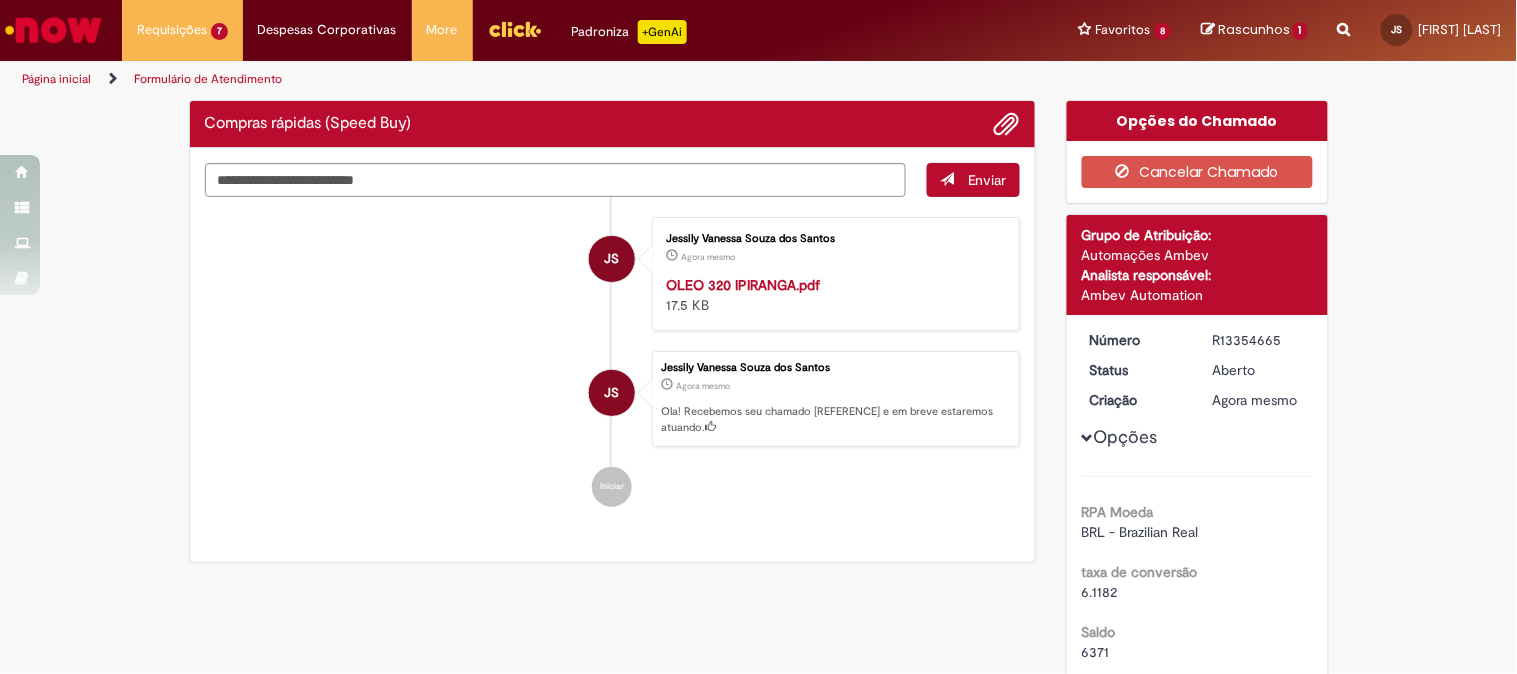 drag, startPoint x: 803, startPoint y: 407, endPoint x: 847, endPoint y: 414, distance: 44.553337 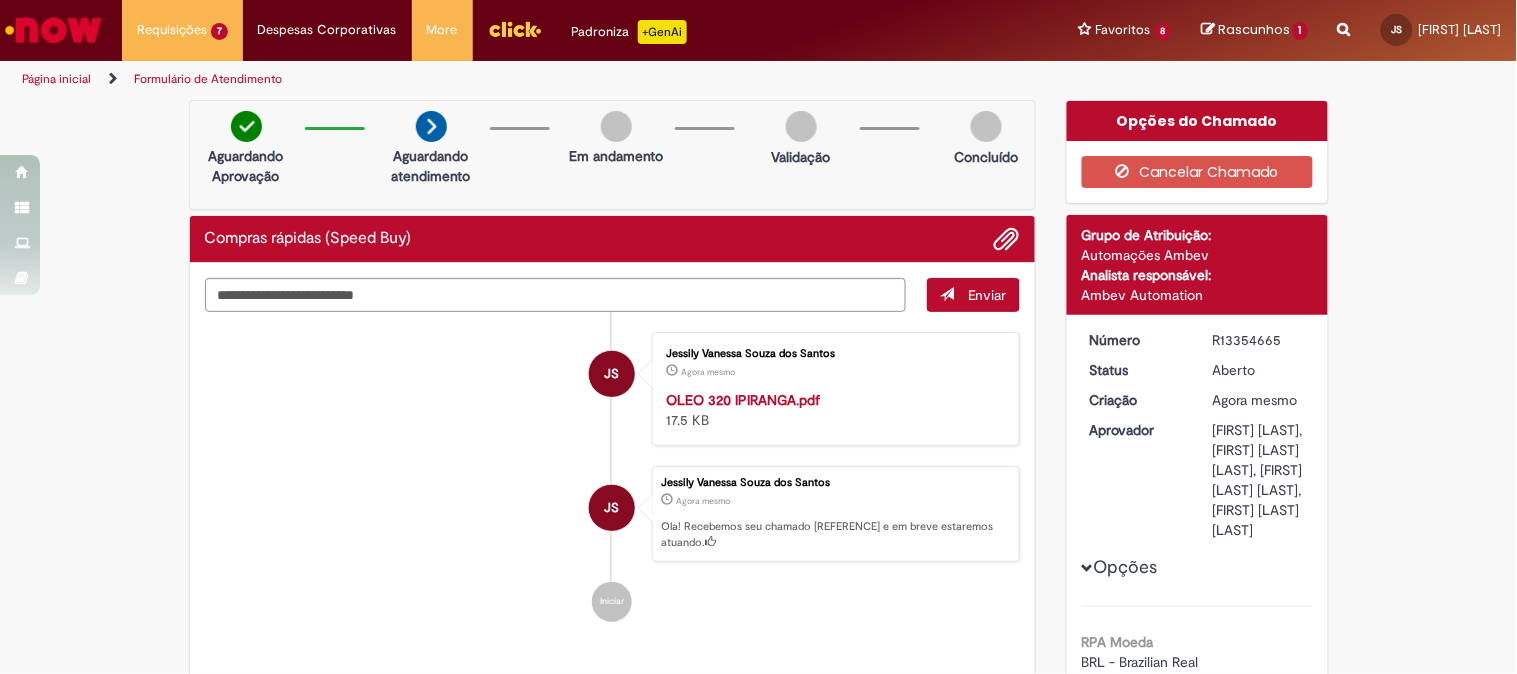 click on "Ola! Recebemos seu chamado [REFERENCE] e em breve estaremos atuando." at bounding box center (835, 534) 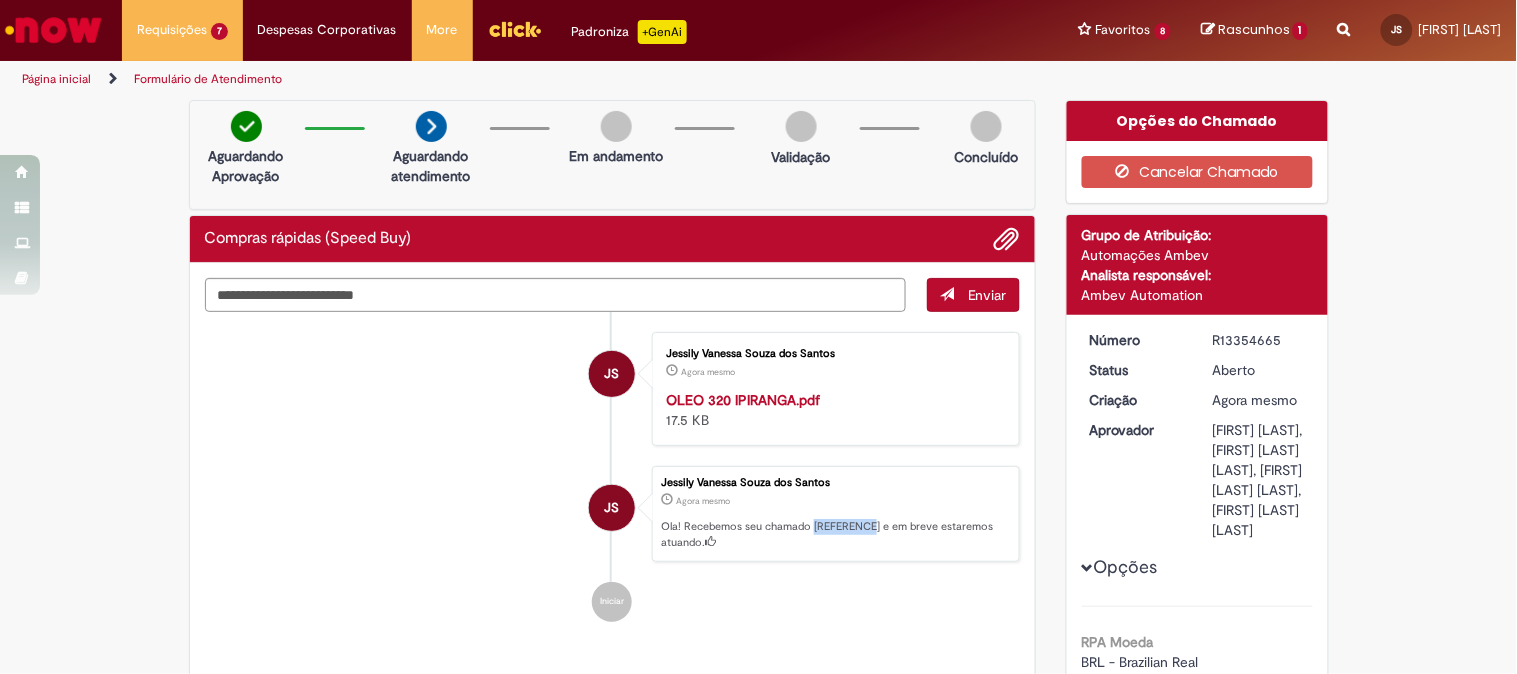 click on "Ola! Recebemos seu chamado [REFERENCE] e em breve estaremos atuando." at bounding box center [835, 534] 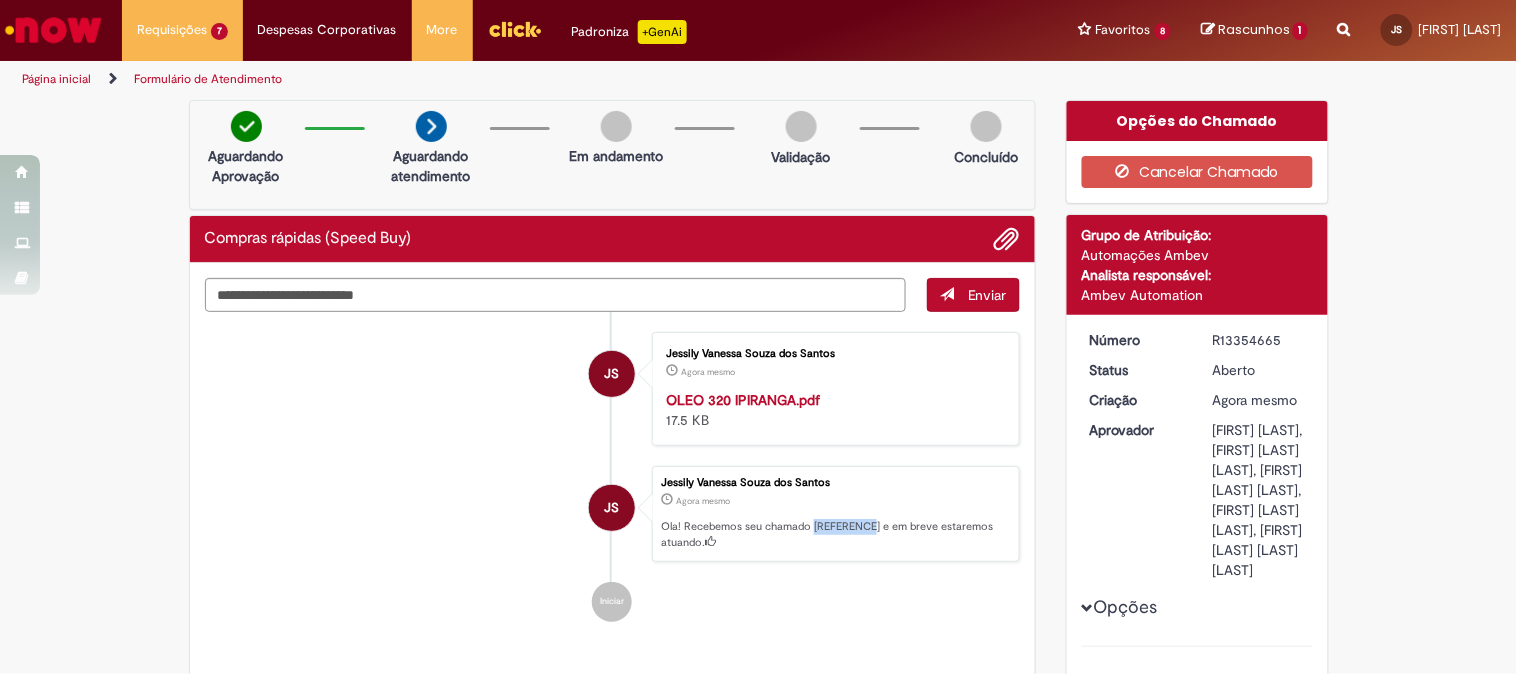 copy on "R13354665" 